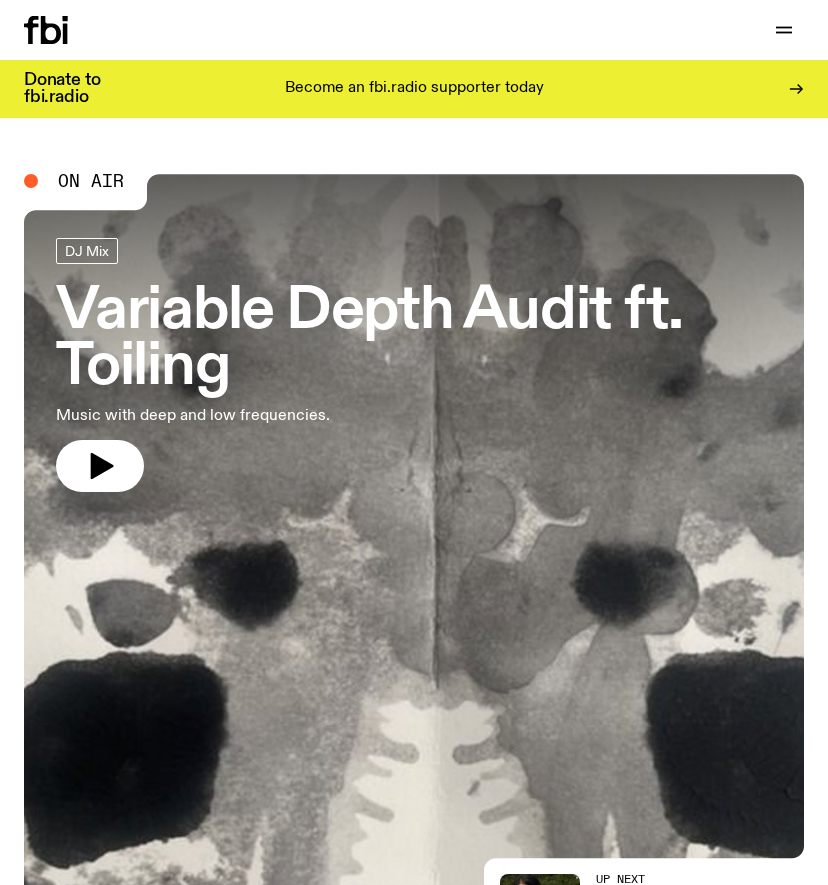scroll, scrollTop: 0, scrollLeft: 0, axis: both 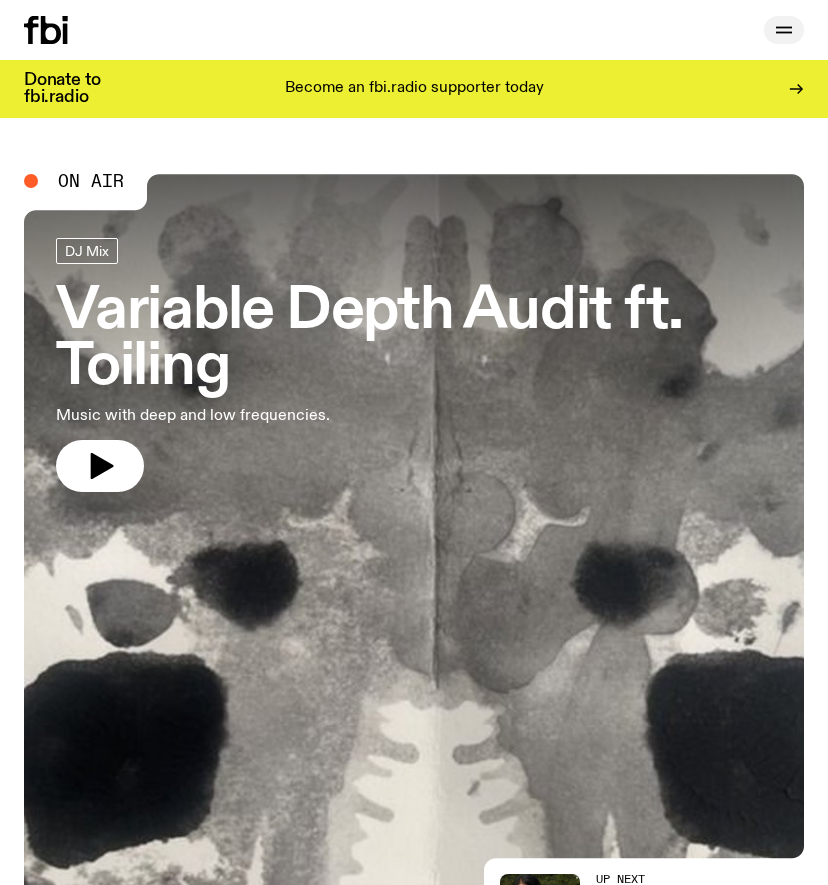 click 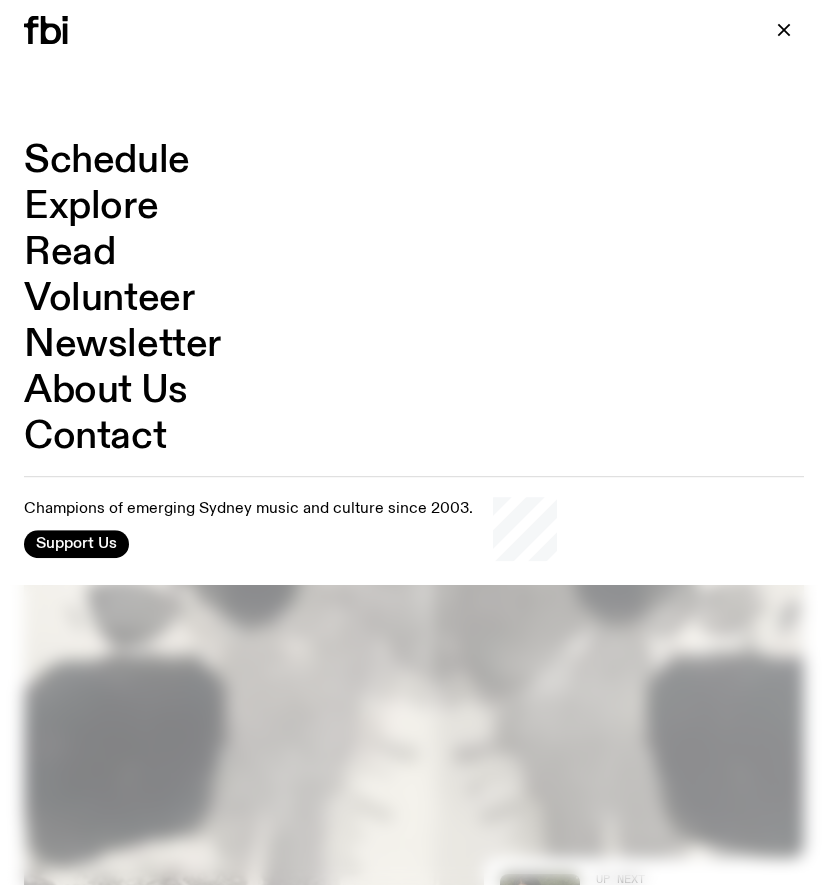 click on "Schedule" at bounding box center (107, 161) 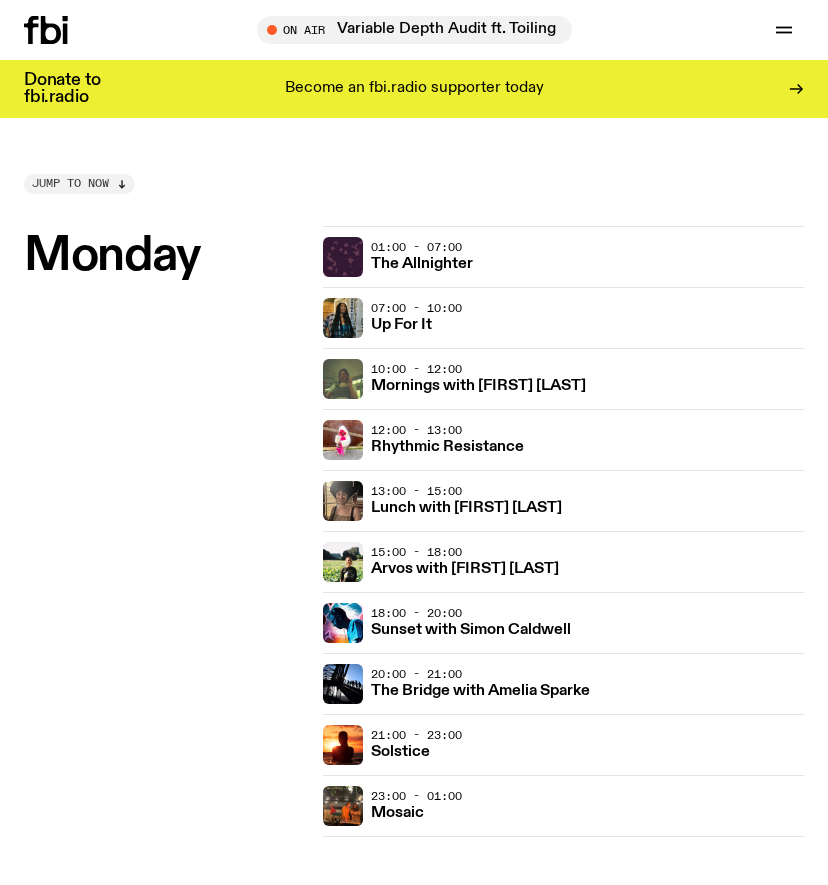 click on "Jump to now" at bounding box center [79, 184] 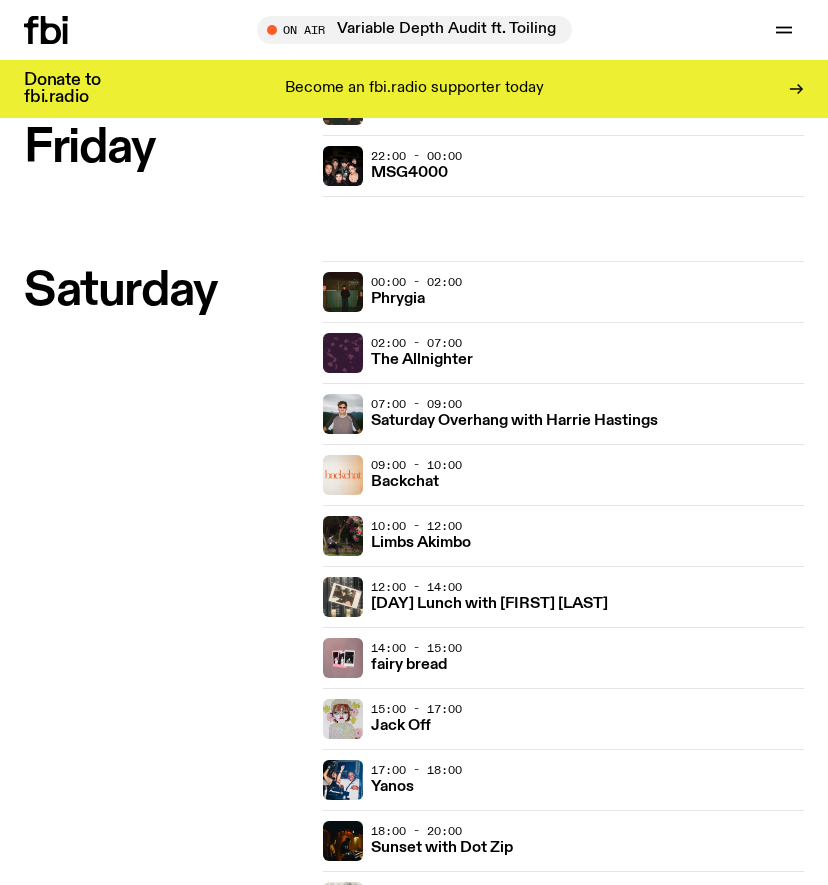 scroll, scrollTop: 3278, scrollLeft: 0, axis: vertical 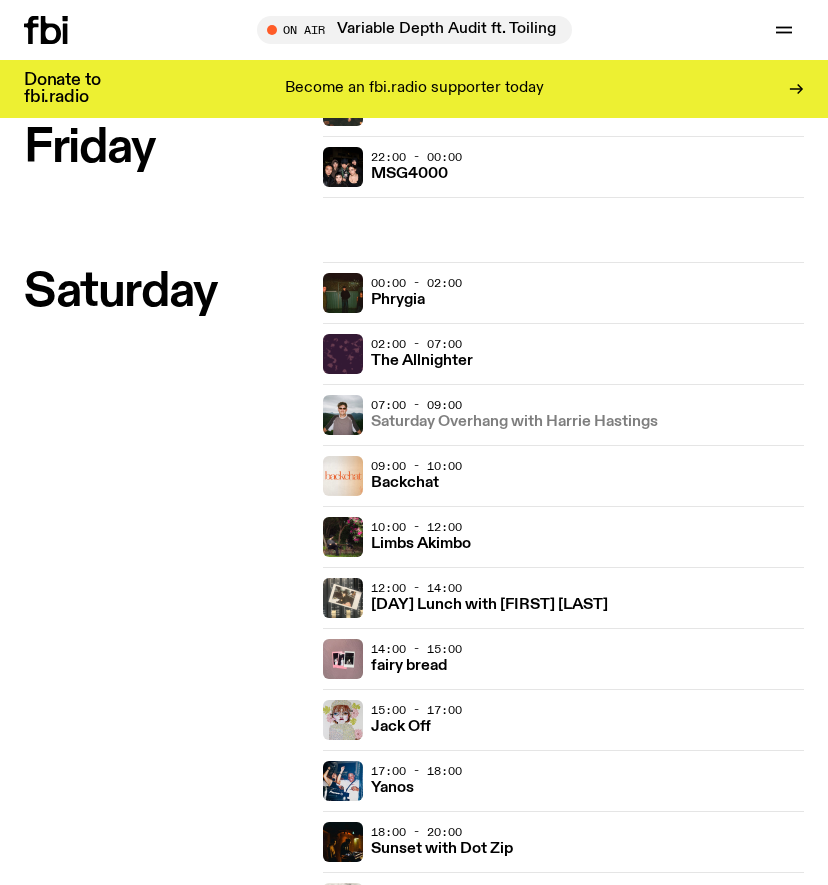 click on "Saturday Overhang with Harrie Hastings" at bounding box center (514, 422) 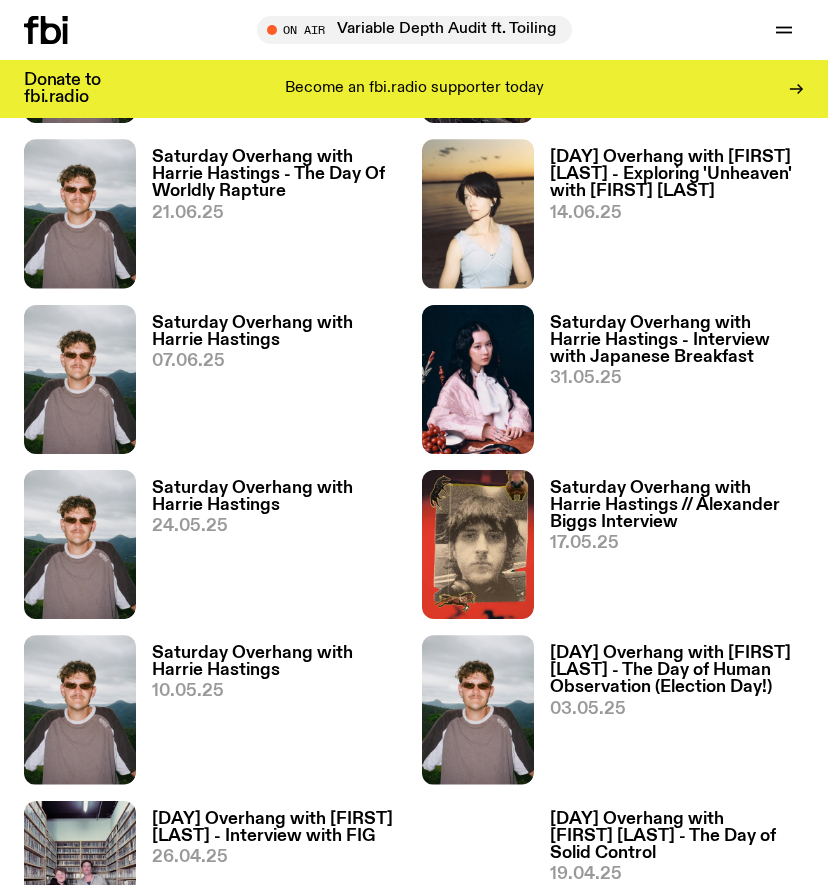scroll, scrollTop: 1049, scrollLeft: 0, axis: vertical 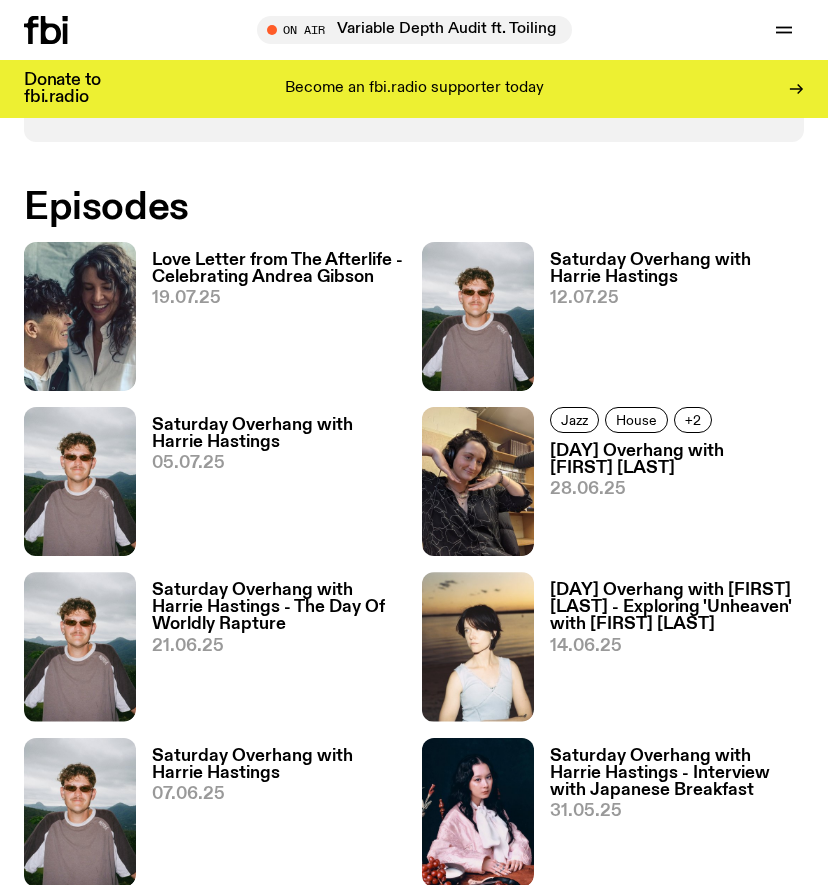 click on "Love Letter from The Afterlife - Celebrating Andrea Gibson" at bounding box center [279, 269] 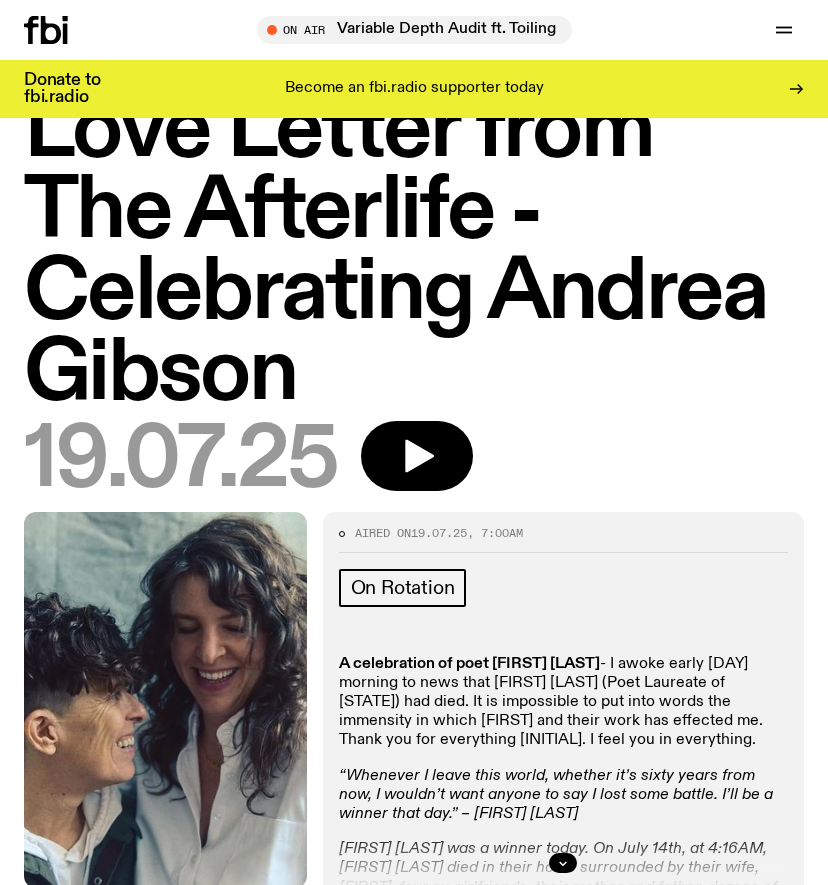 scroll, scrollTop: 75, scrollLeft: 0, axis: vertical 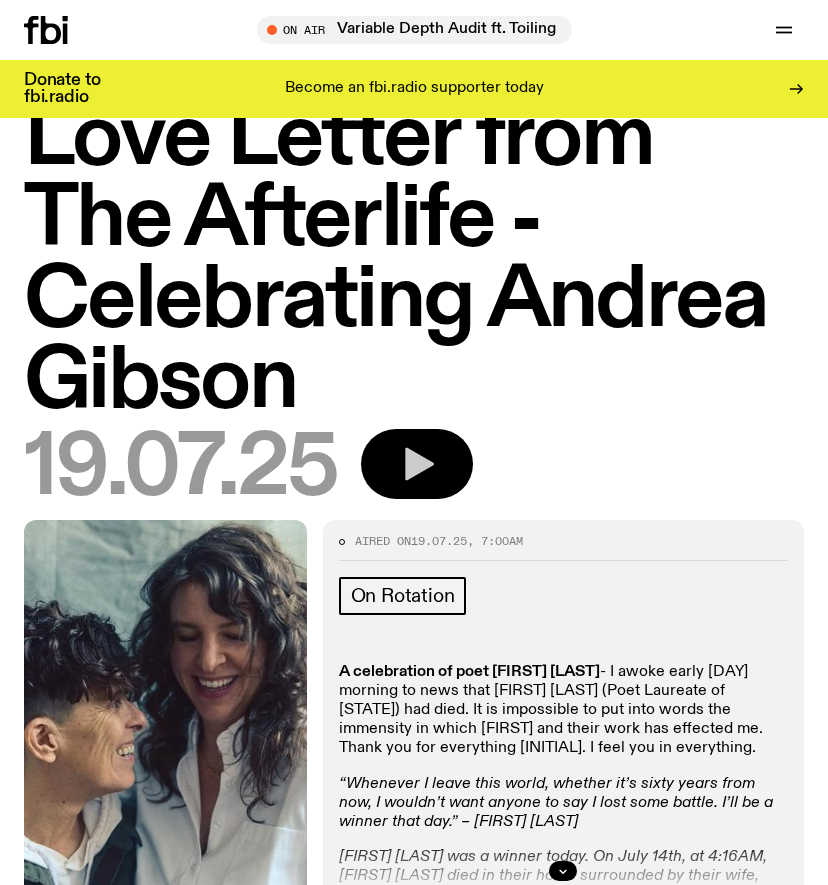 click 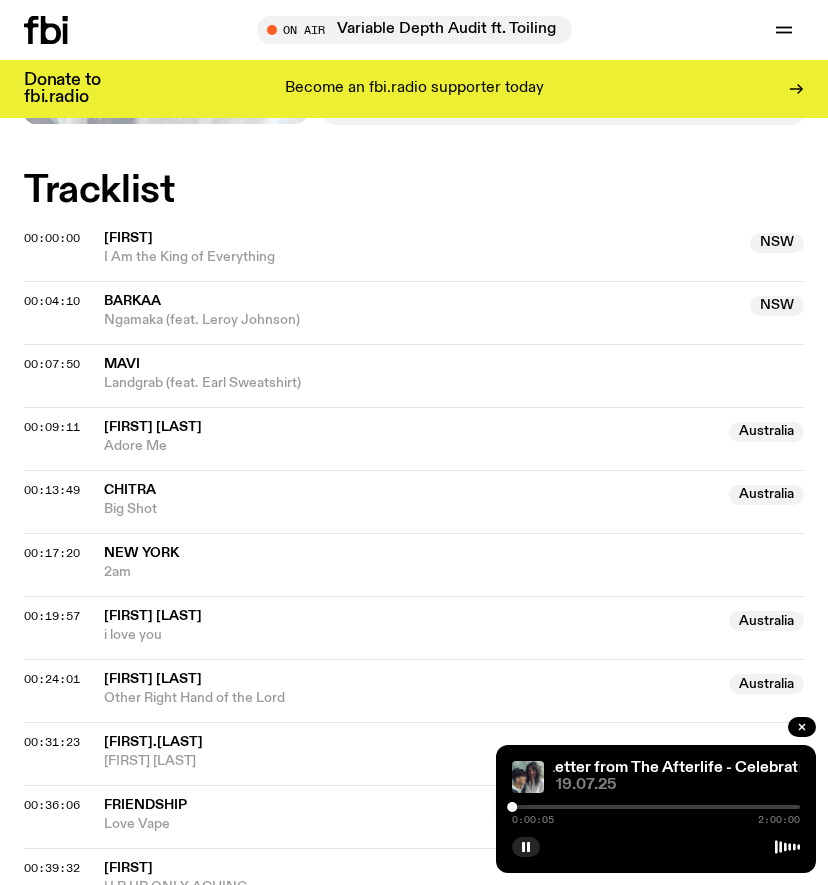scroll, scrollTop: 940, scrollLeft: 0, axis: vertical 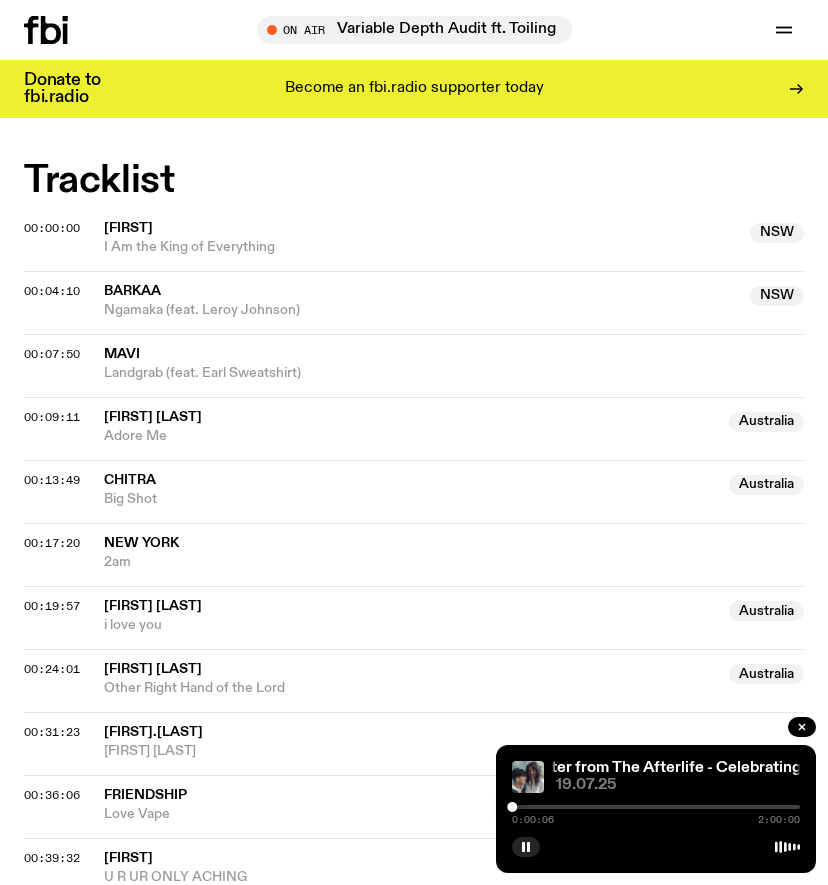 click on "0:00:06 2:00:00" at bounding box center (656, 813) 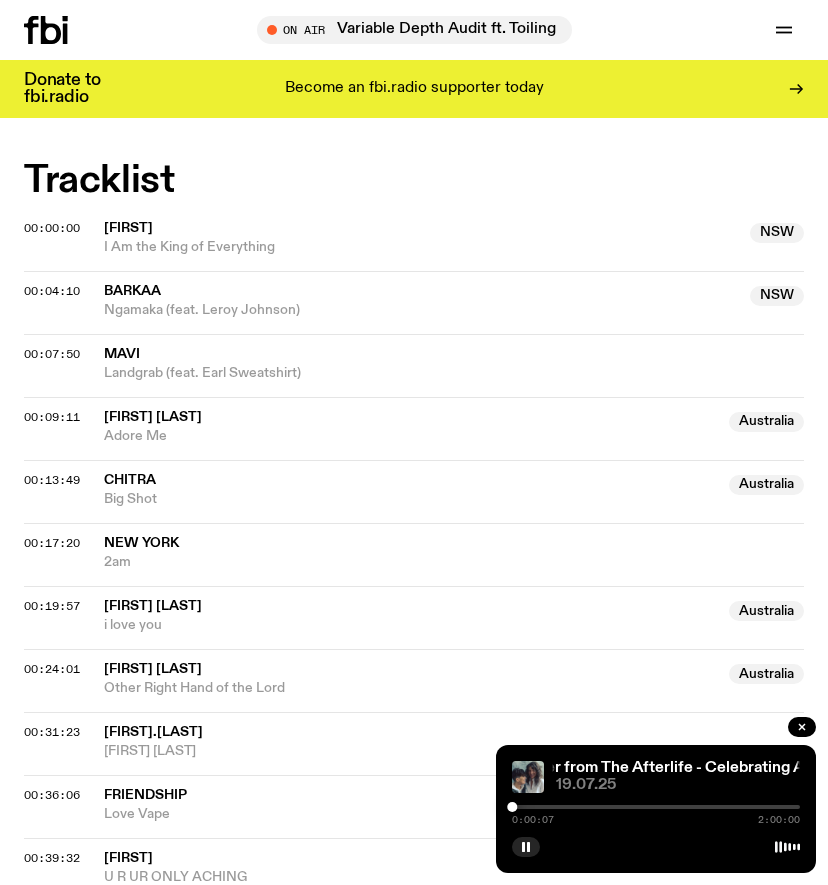 click on "0:00:07 2:00:00" at bounding box center [656, 813] 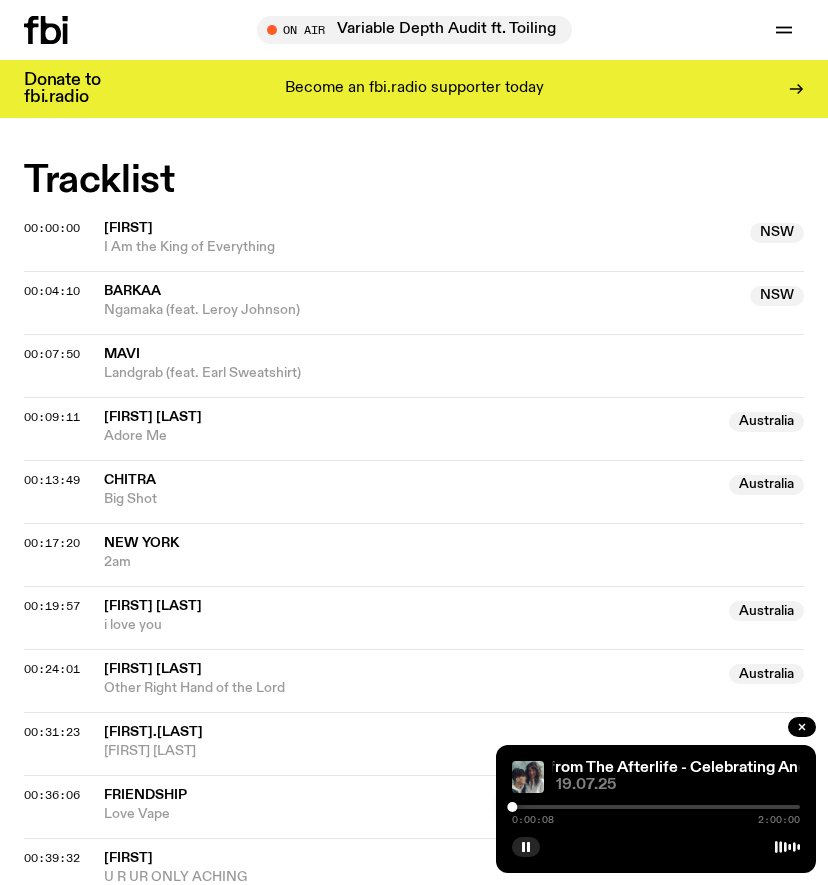 click at bounding box center [656, 807] 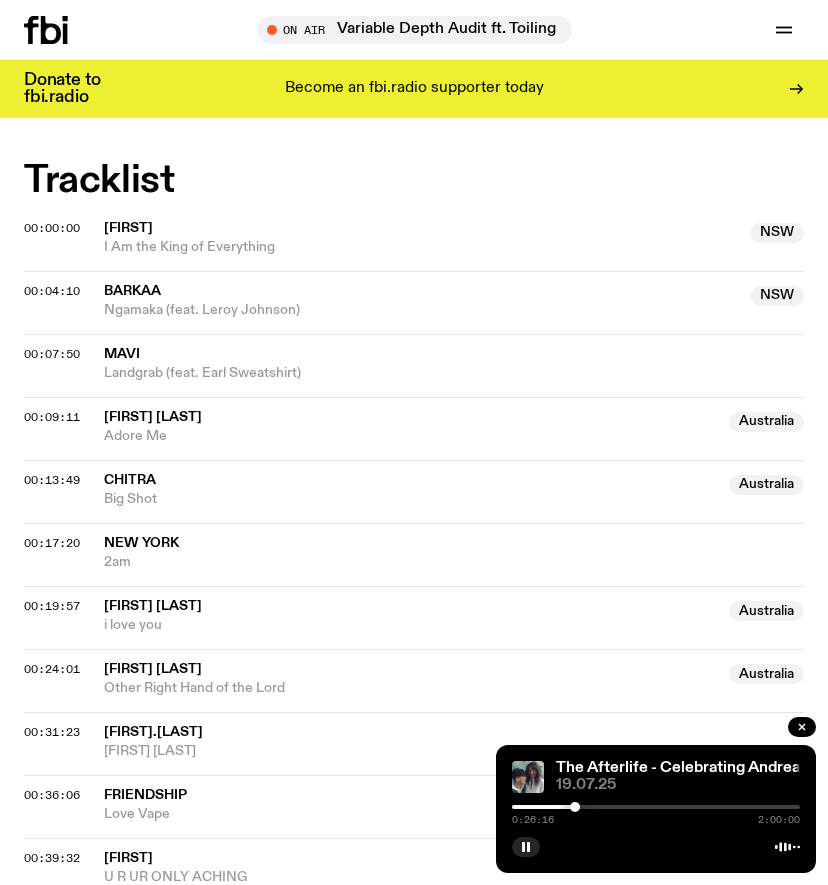click at bounding box center [656, 807] 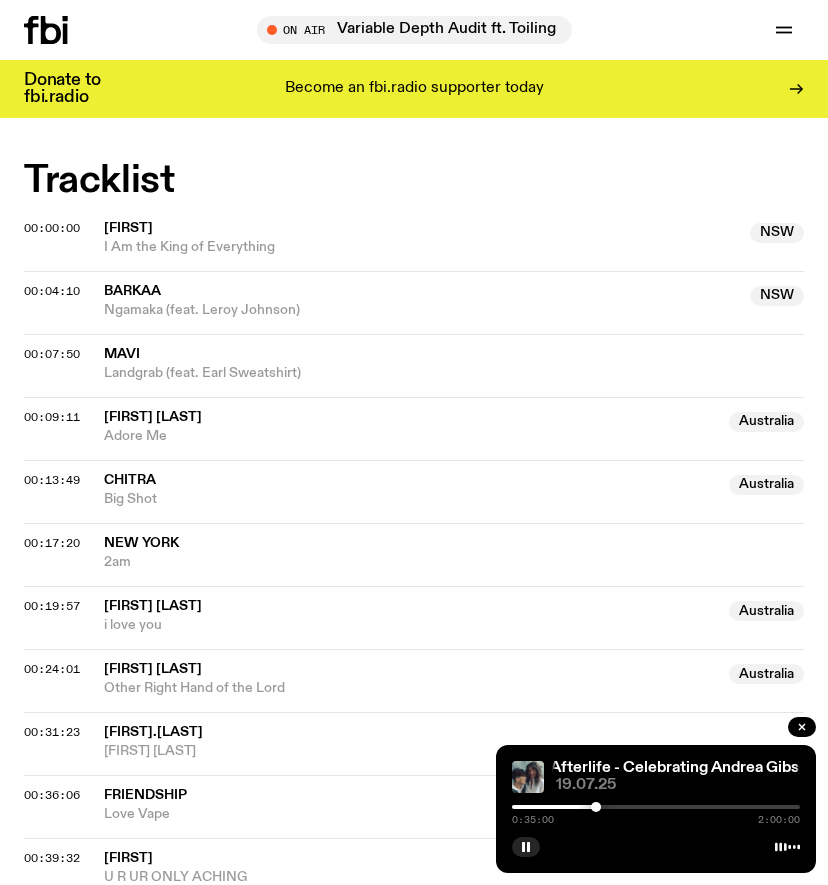 click at bounding box center (452, 807) 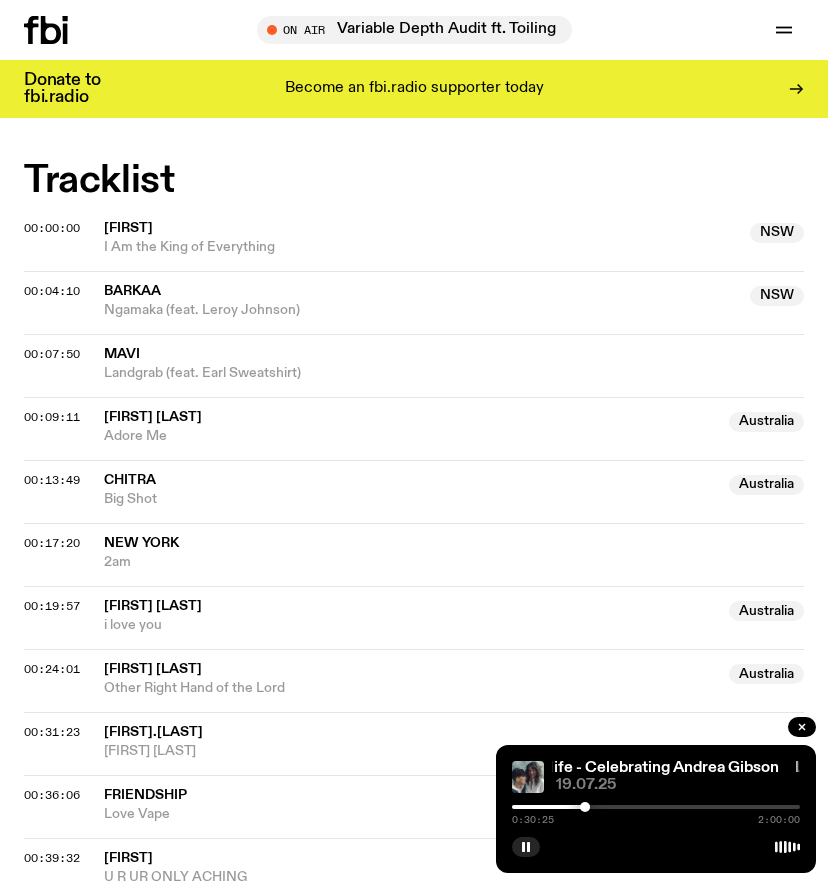click at bounding box center (441, 807) 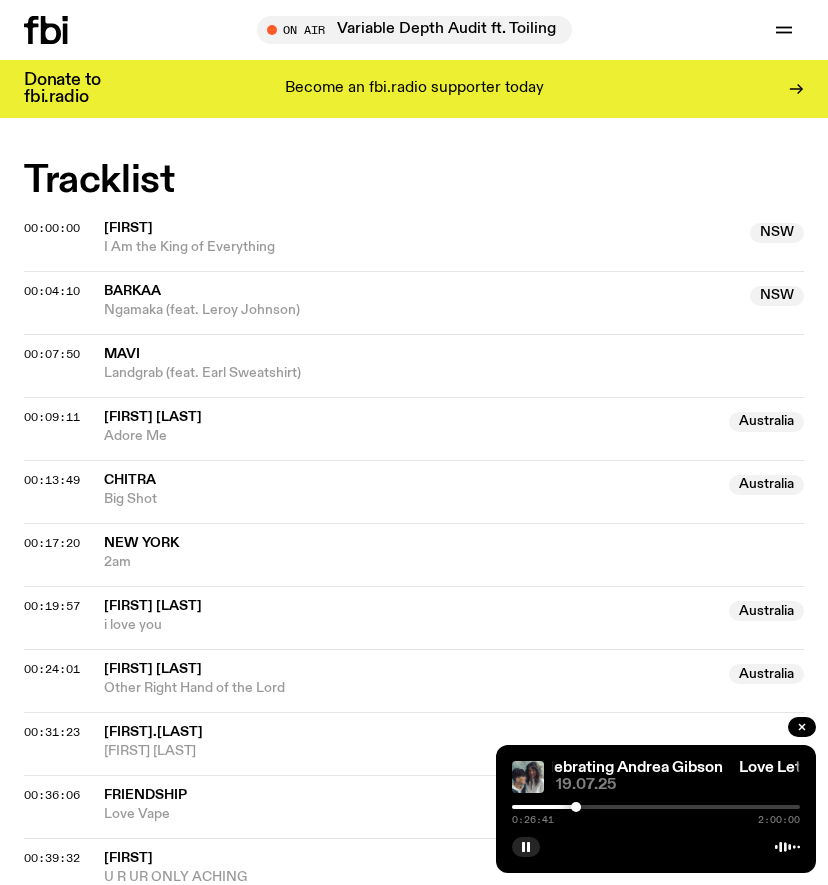 click at bounding box center (432, 807) 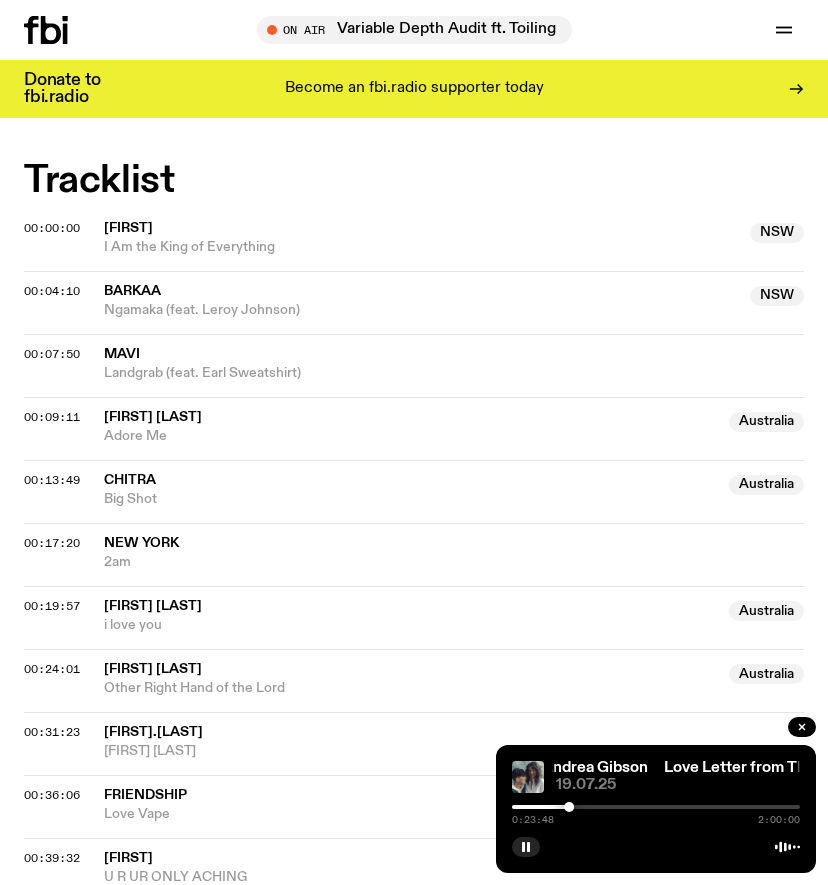 click at bounding box center (569, 807) 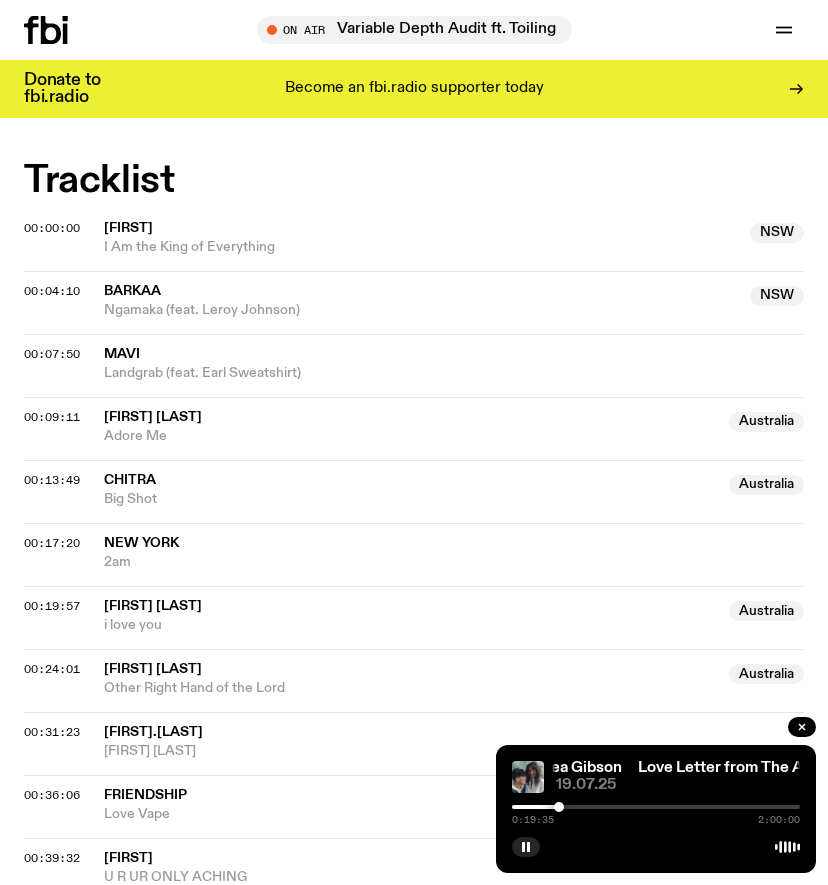 click at bounding box center (559, 807) 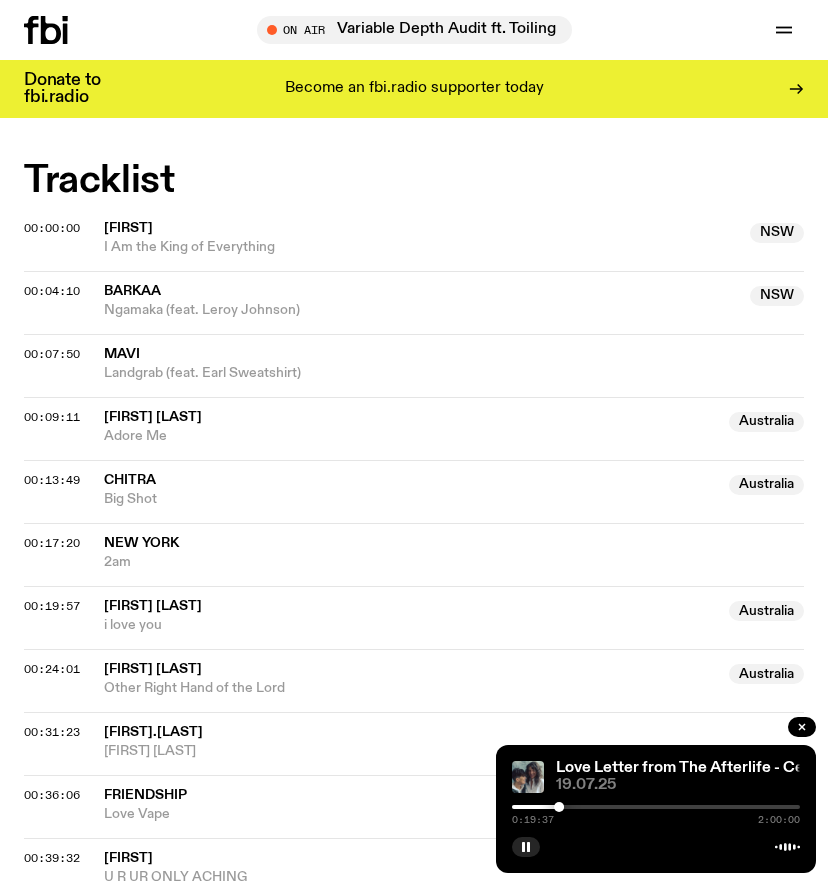 click at bounding box center [559, 807] 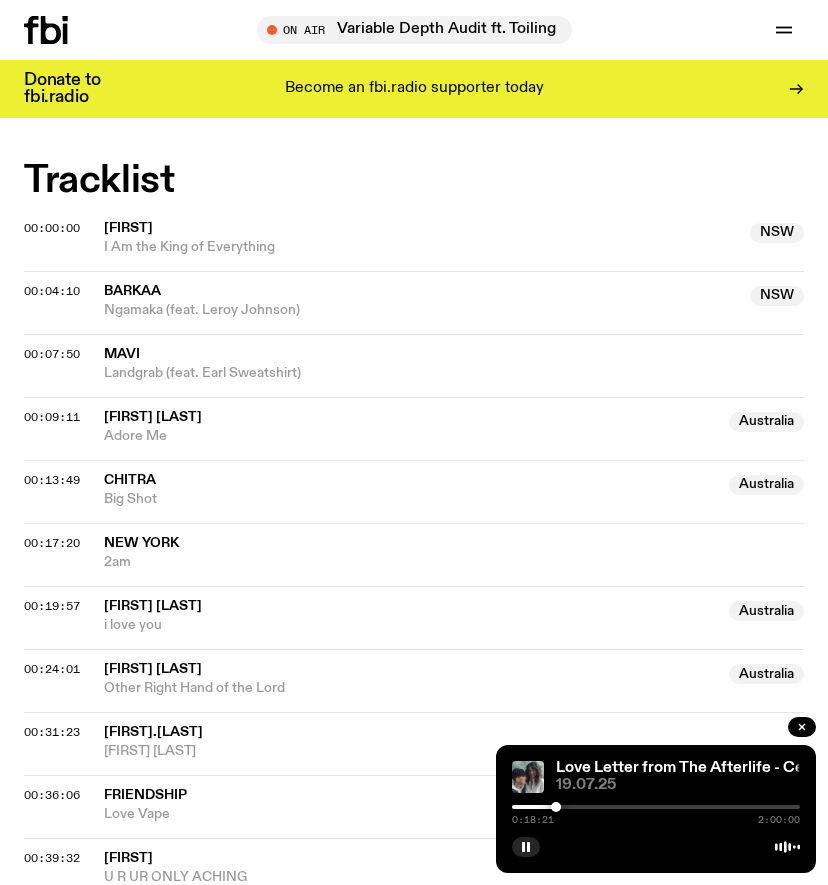 click at bounding box center (556, 807) 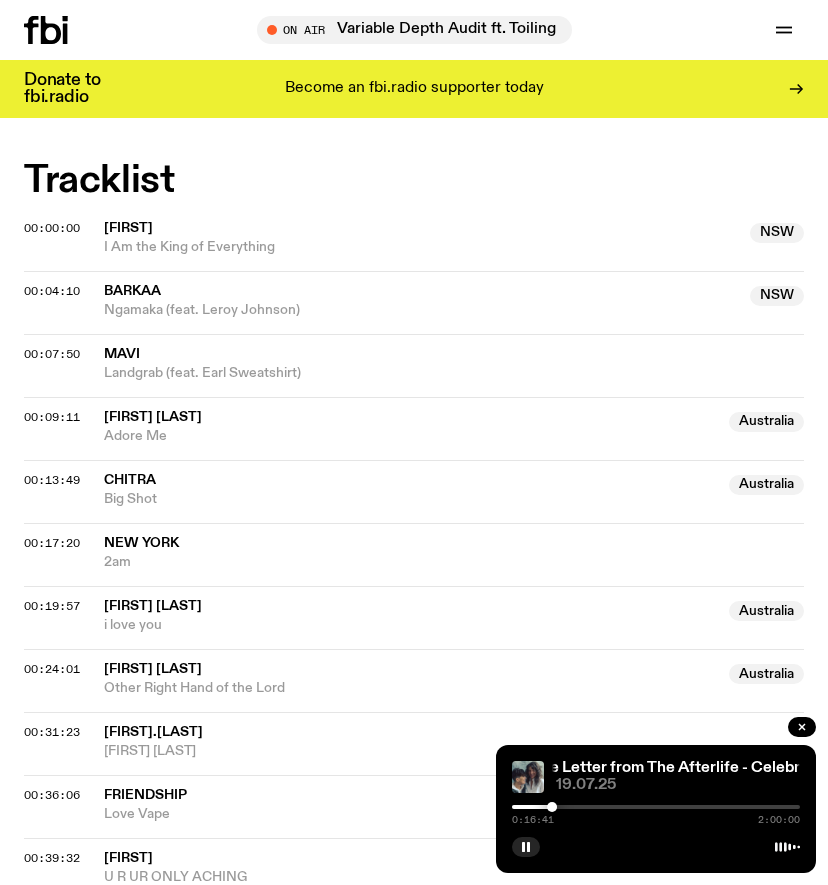 click at bounding box center [656, 807] 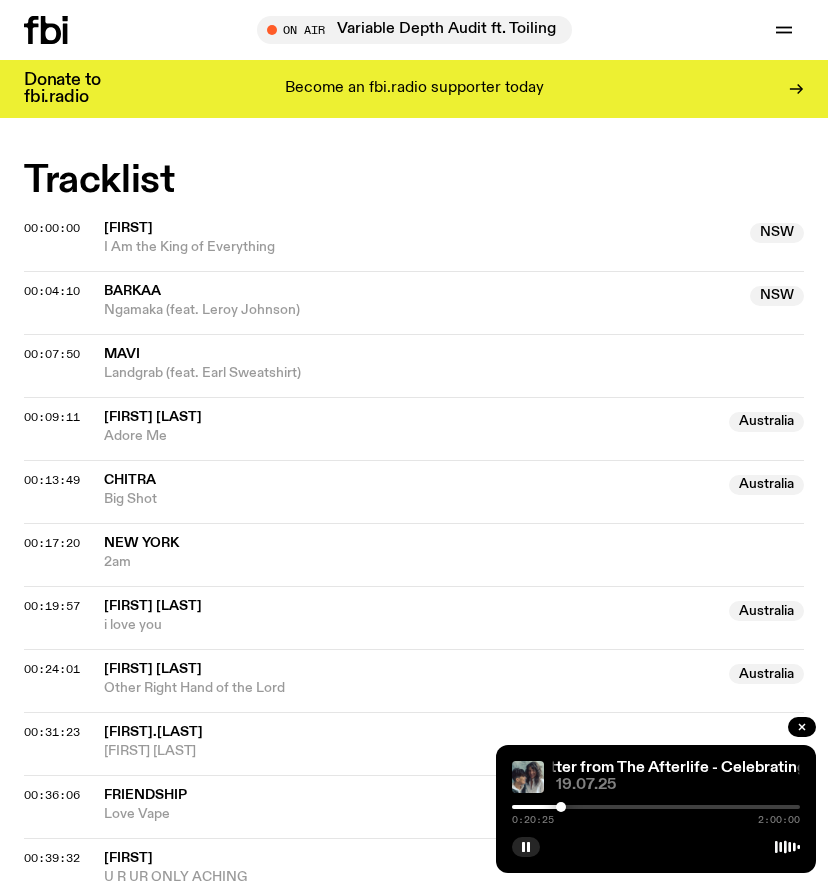 click at bounding box center (656, 807) 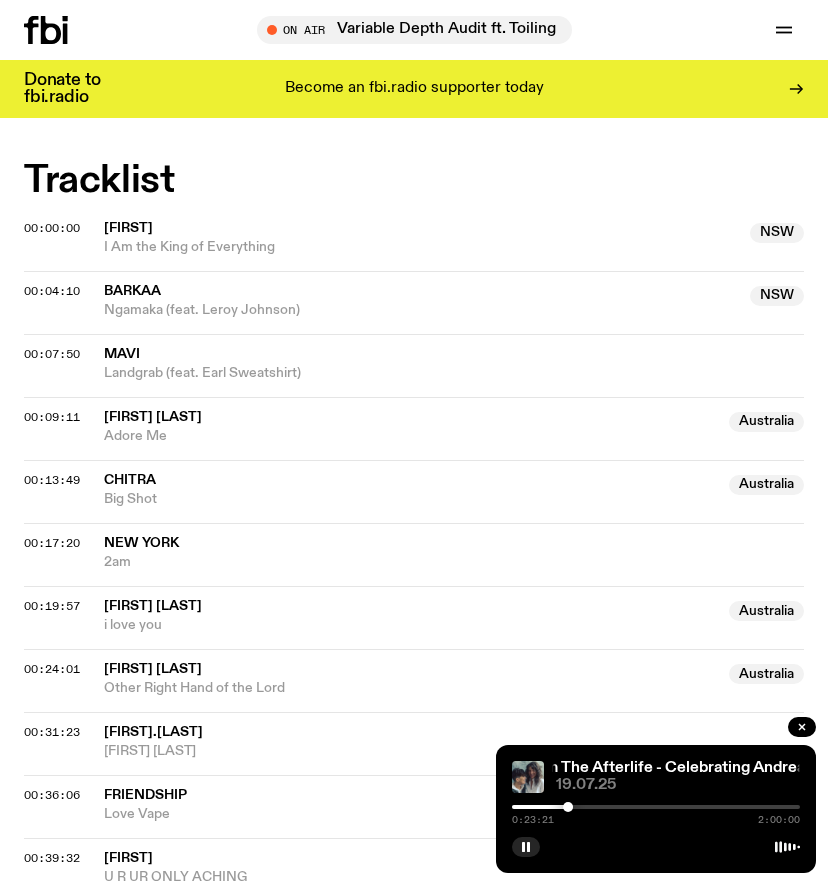click at bounding box center [656, 807] 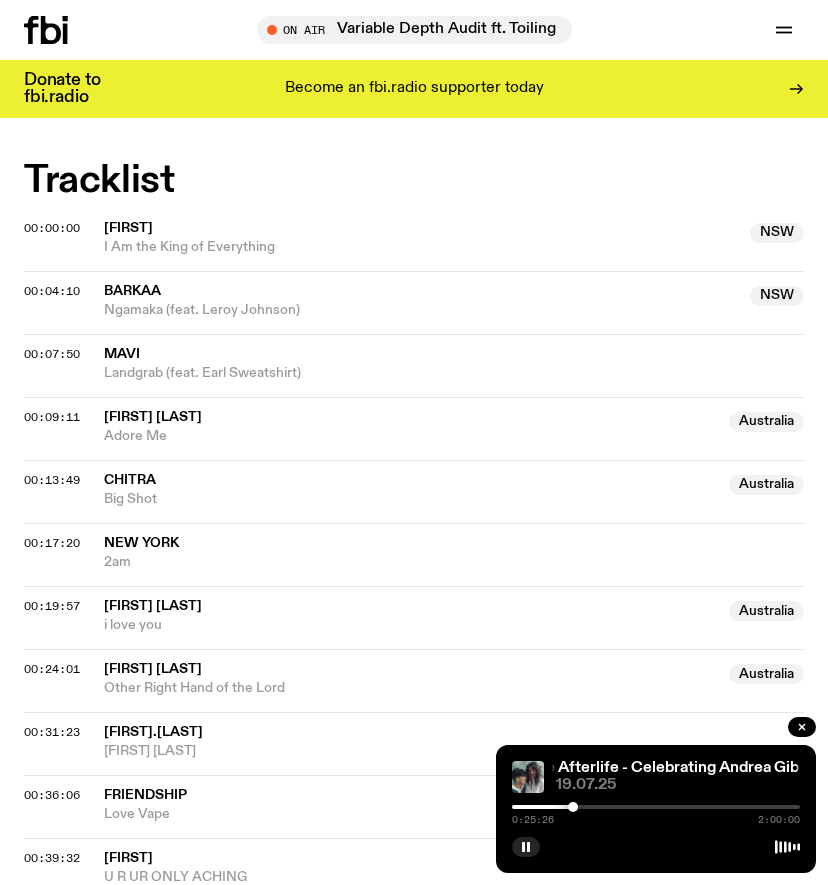click at bounding box center [656, 807] 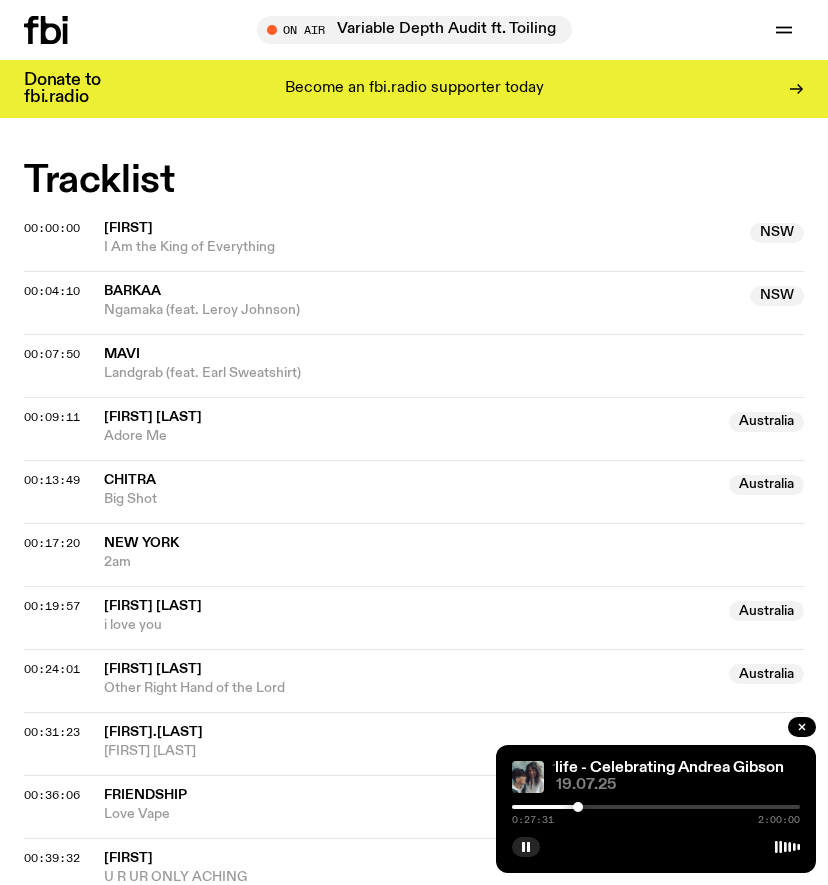 click at bounding box center [578, 807] 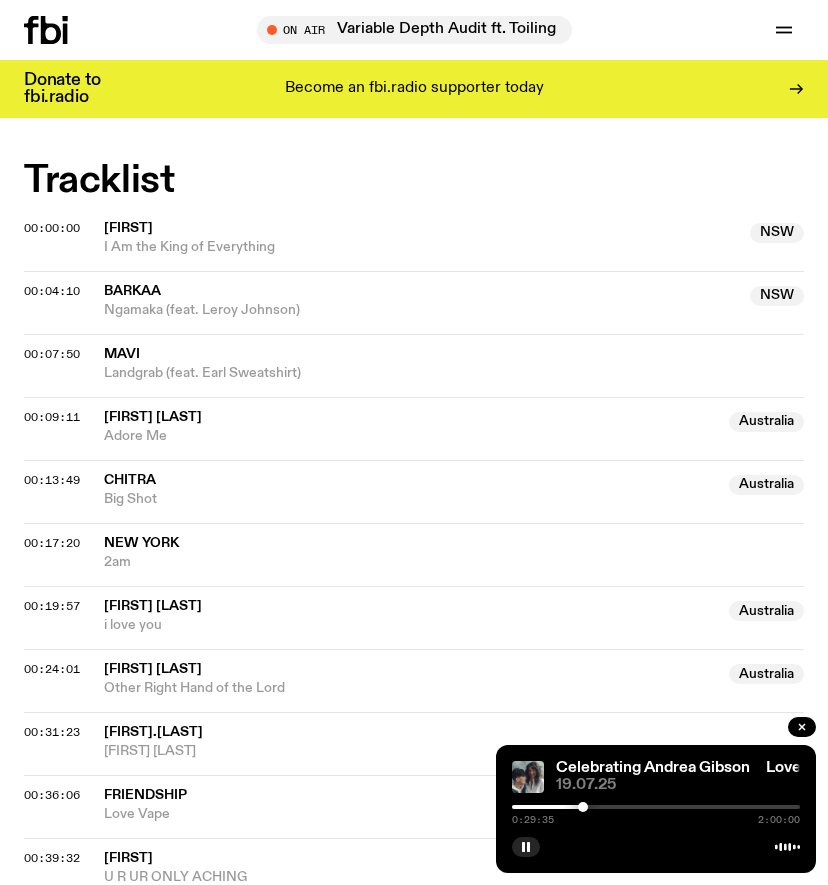 click at bounding box center (583, 807) 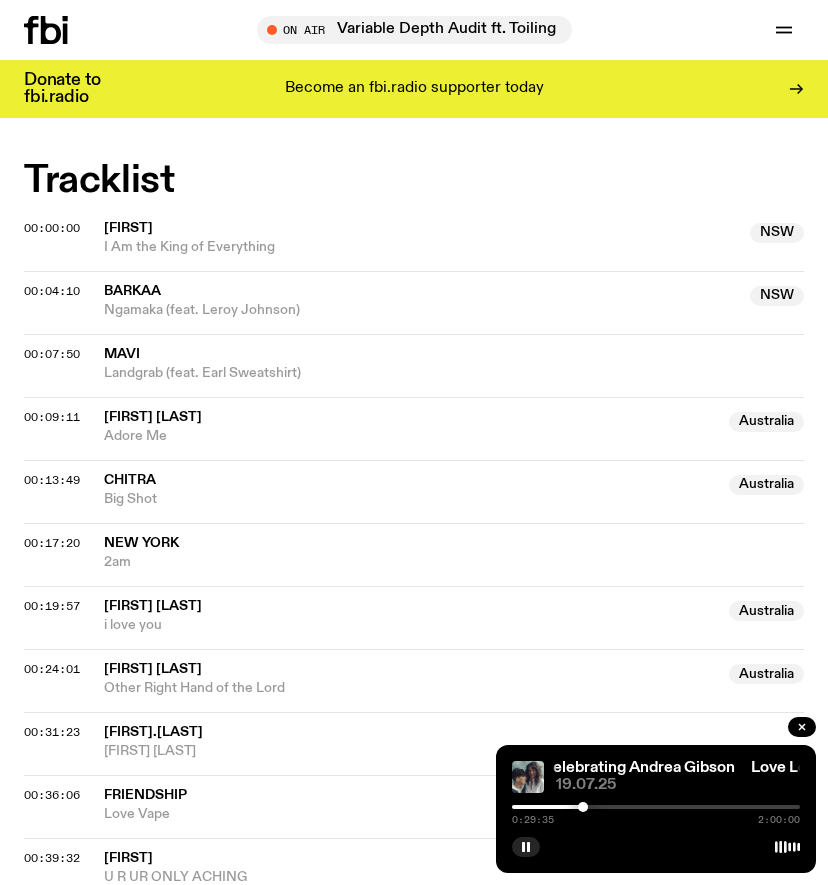 click at bounding box center [583, 807] 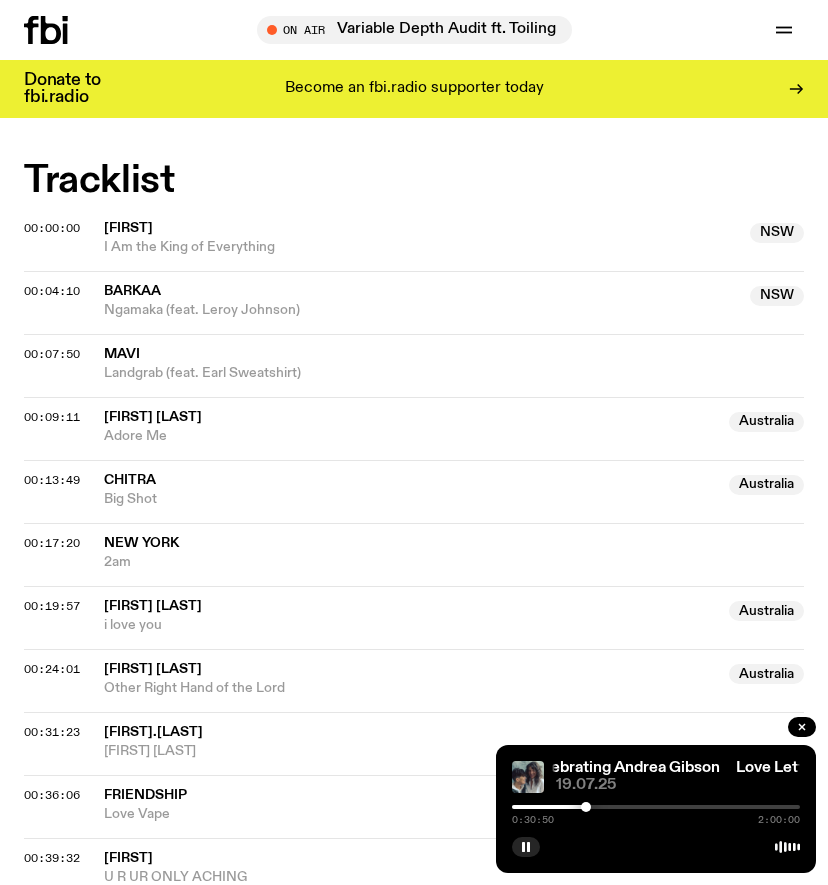 click at bounding box center (656, 807) 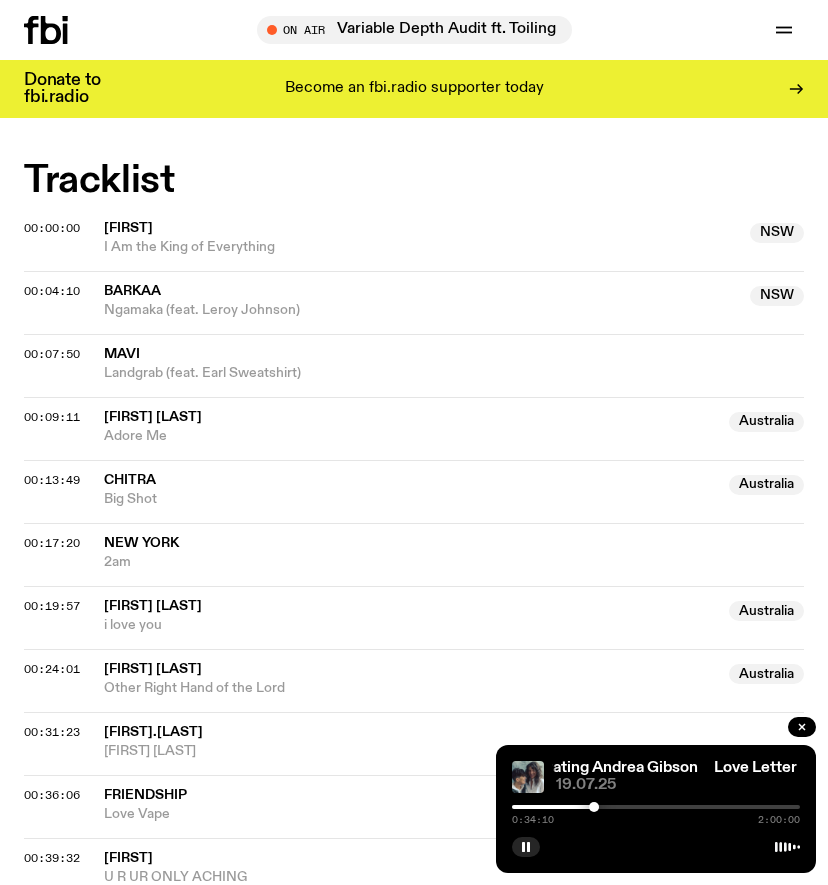 click at bounding box center [656, 807] 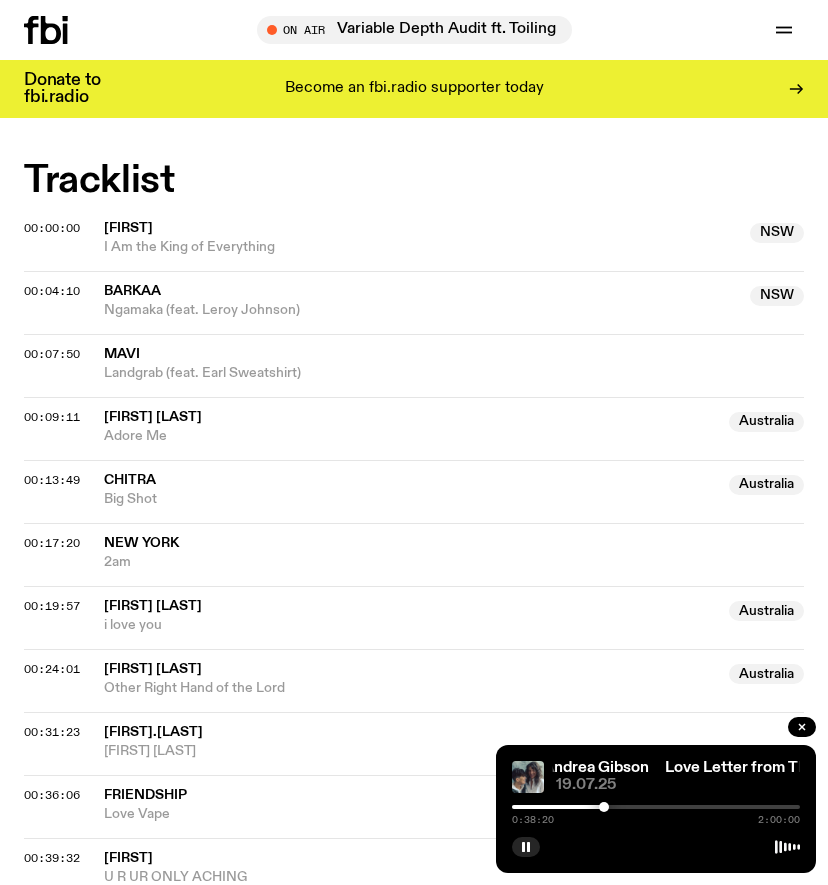 click at bounding box center (604, 807) 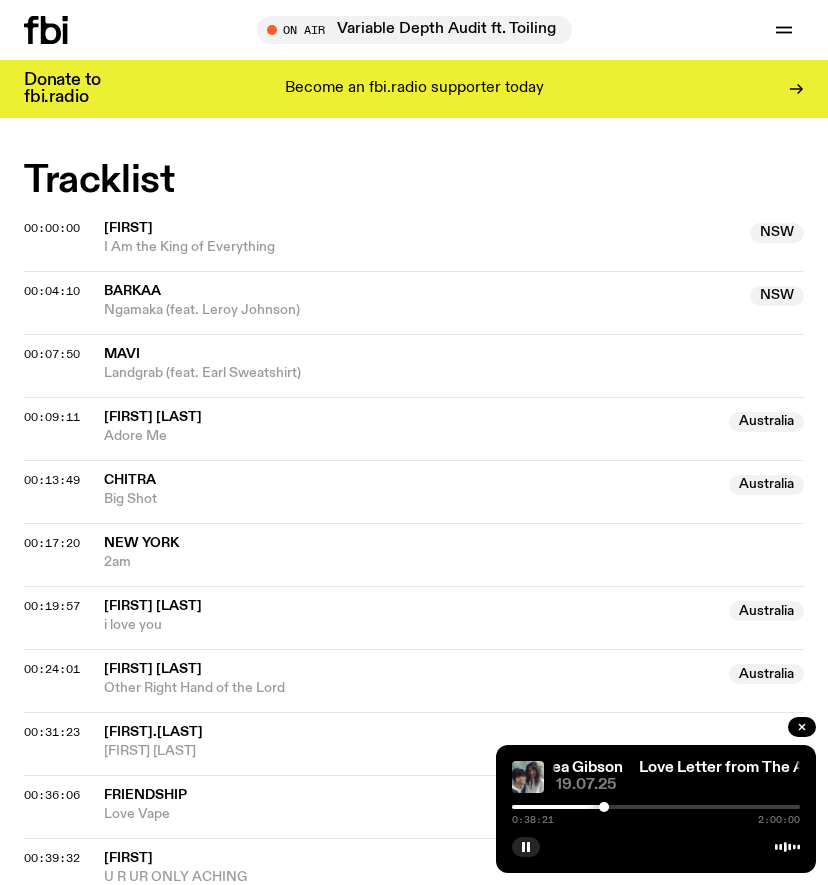 click at bounding box center (604, 807) 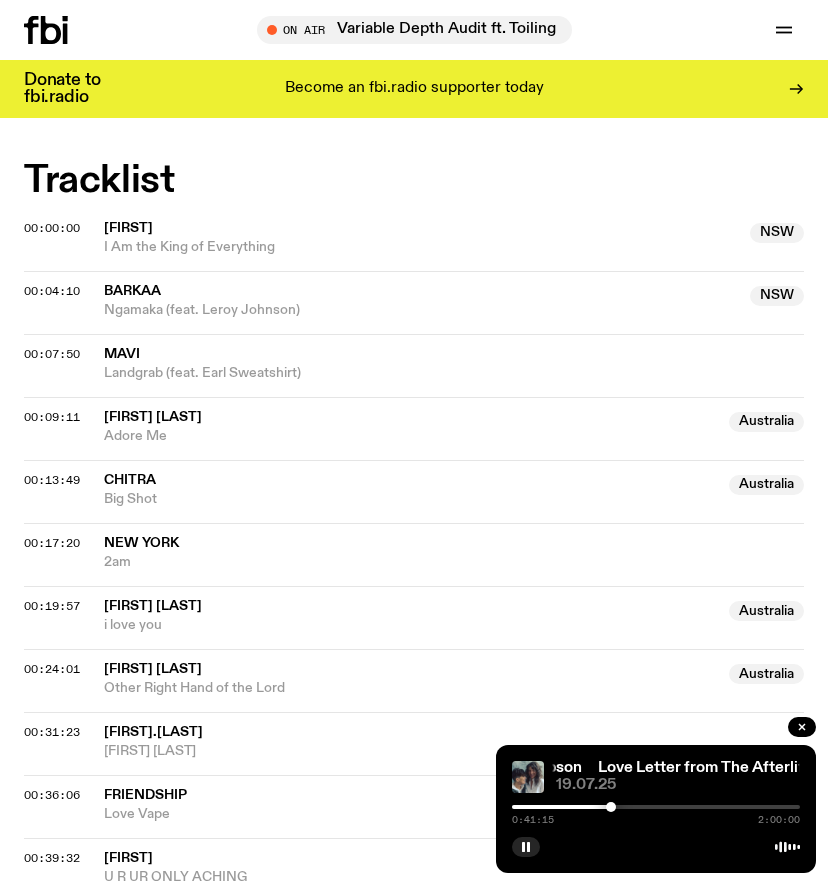 click at bounding box center (611, 807) 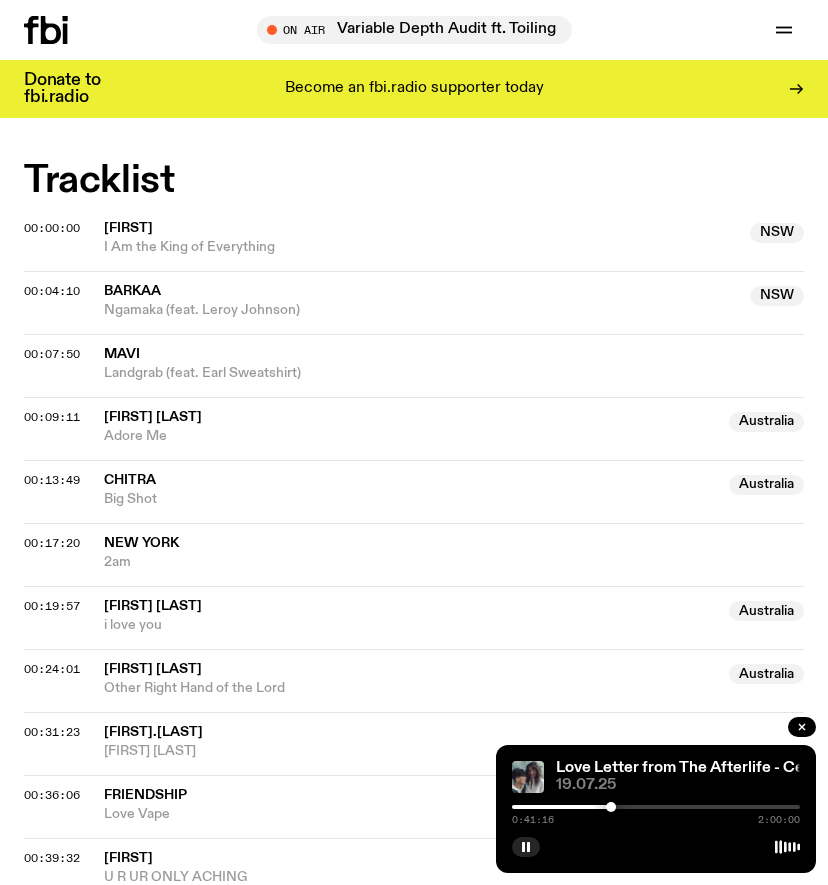 click at bounding box center [611, 807] 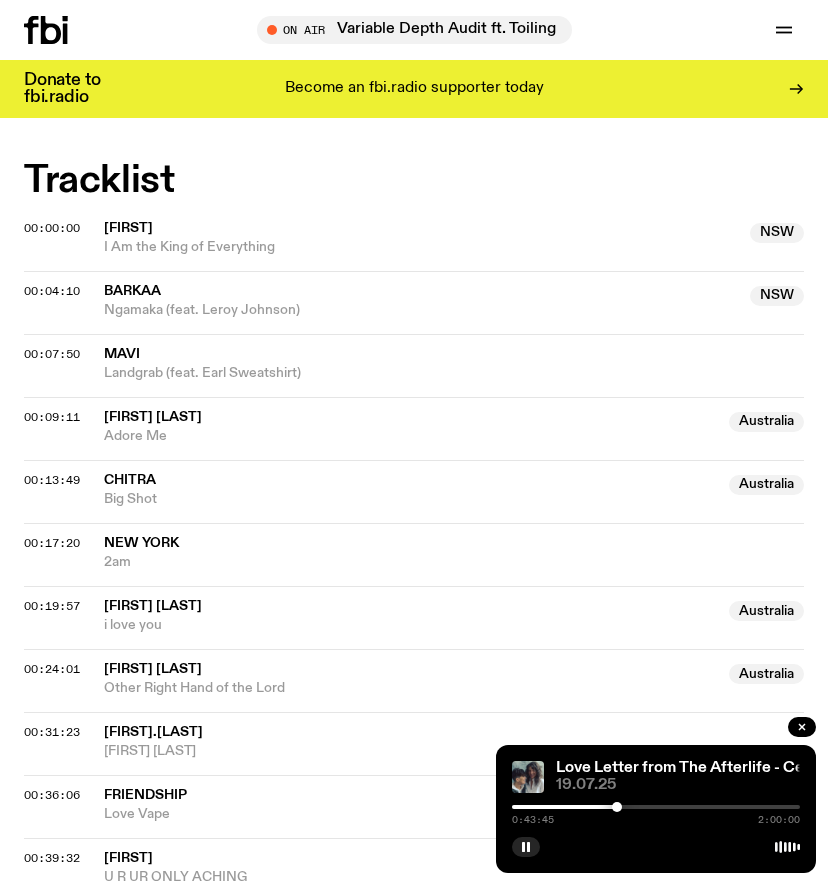 click at bounding box center [617, 807] 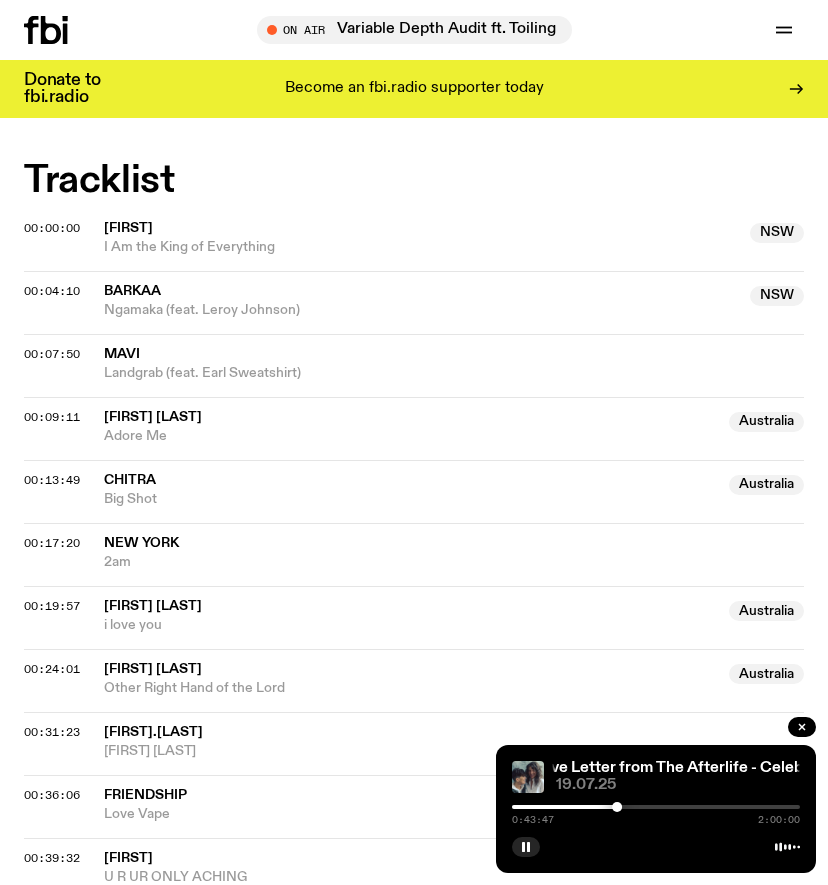 click at bounding box center (617, 807) 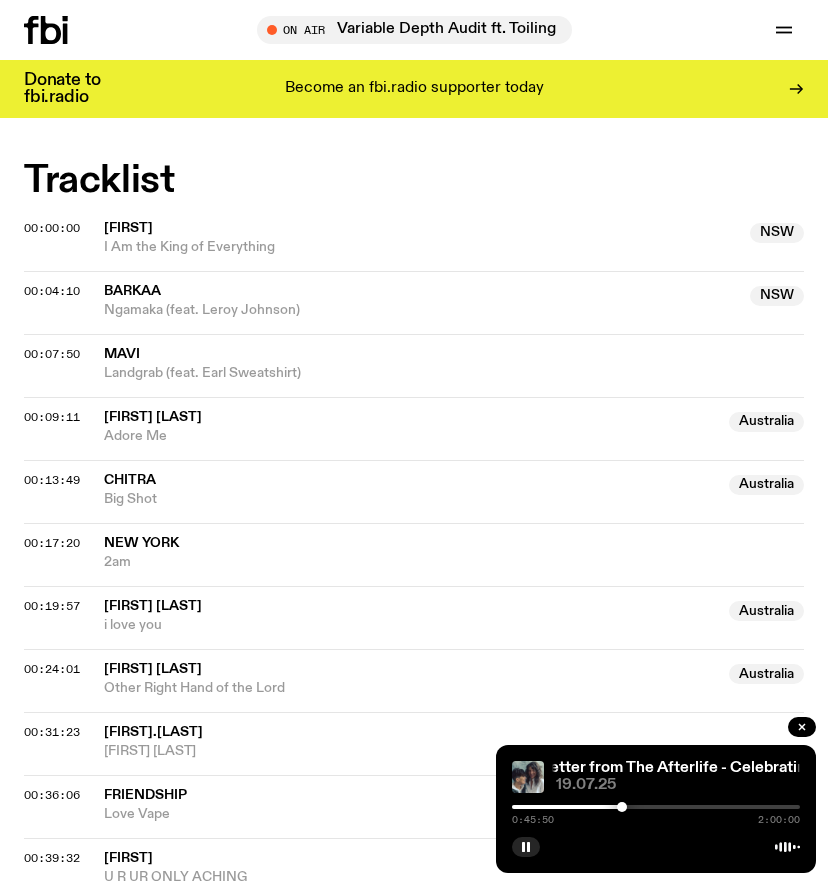 click at bounding box center (622, 807) 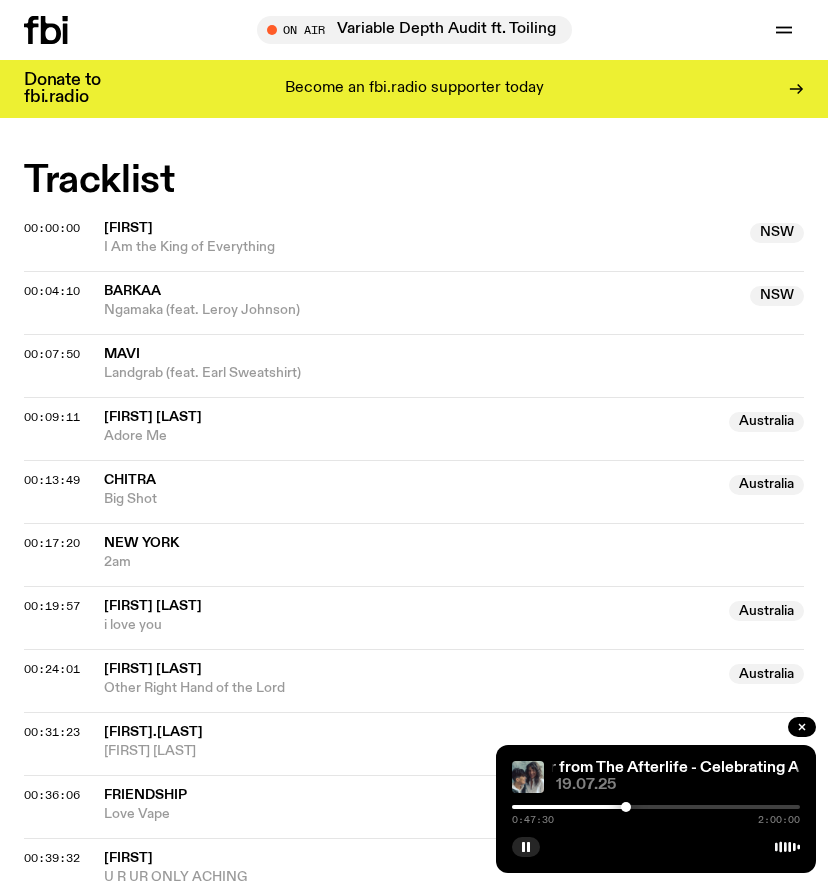 click at bounding box center [626, 807] 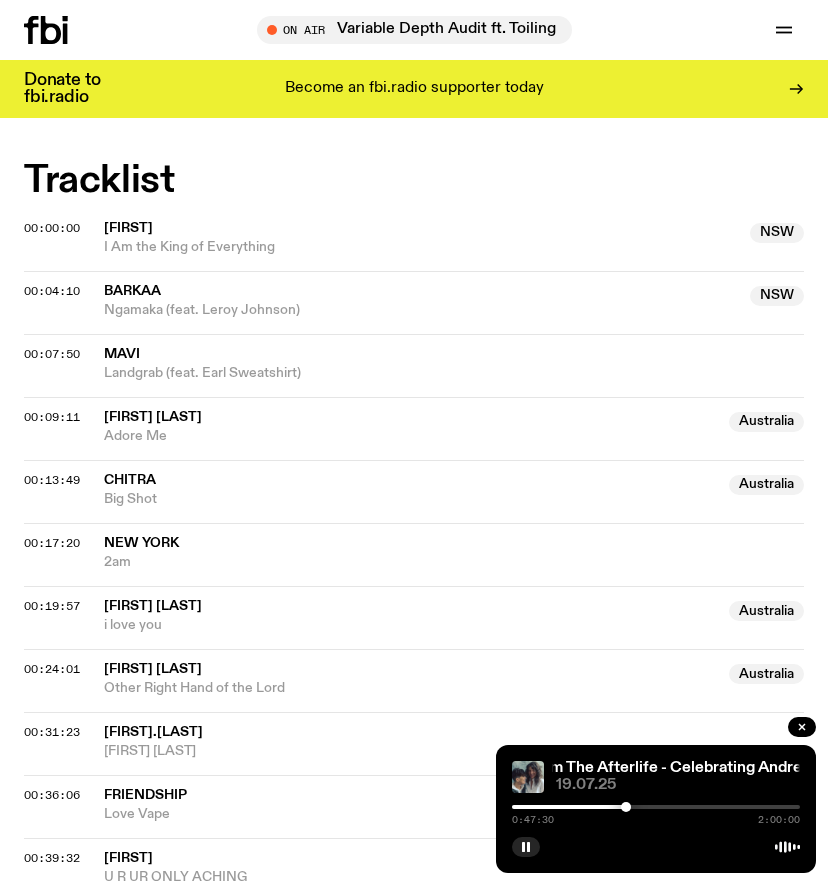 click at bounding box center (626, 807) 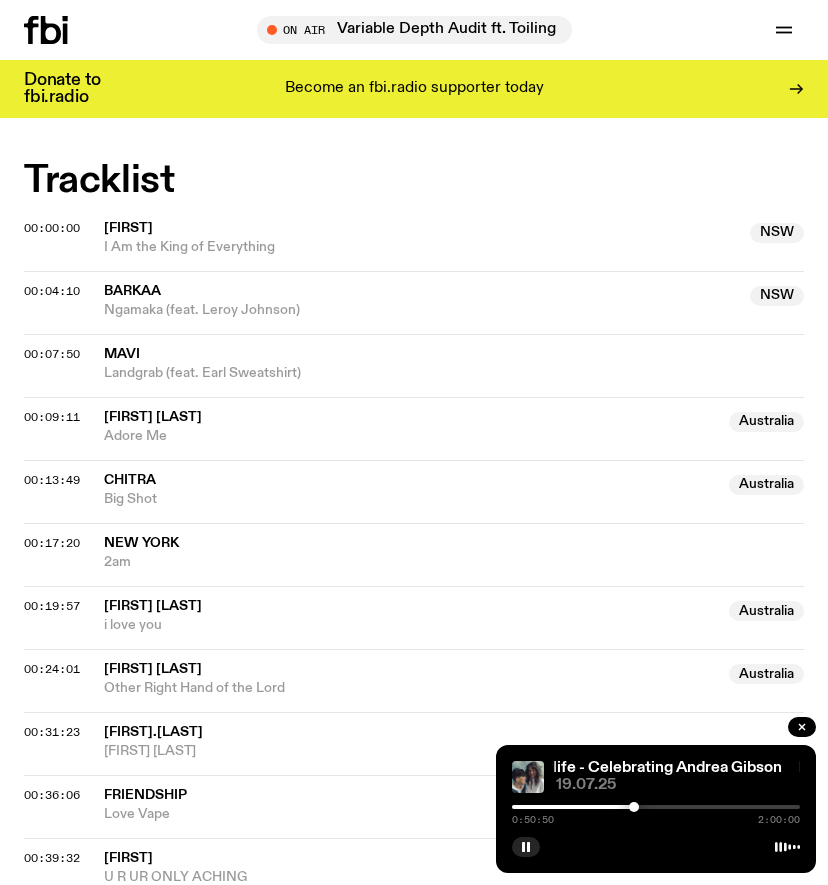 click at bounding box center [634, 807] 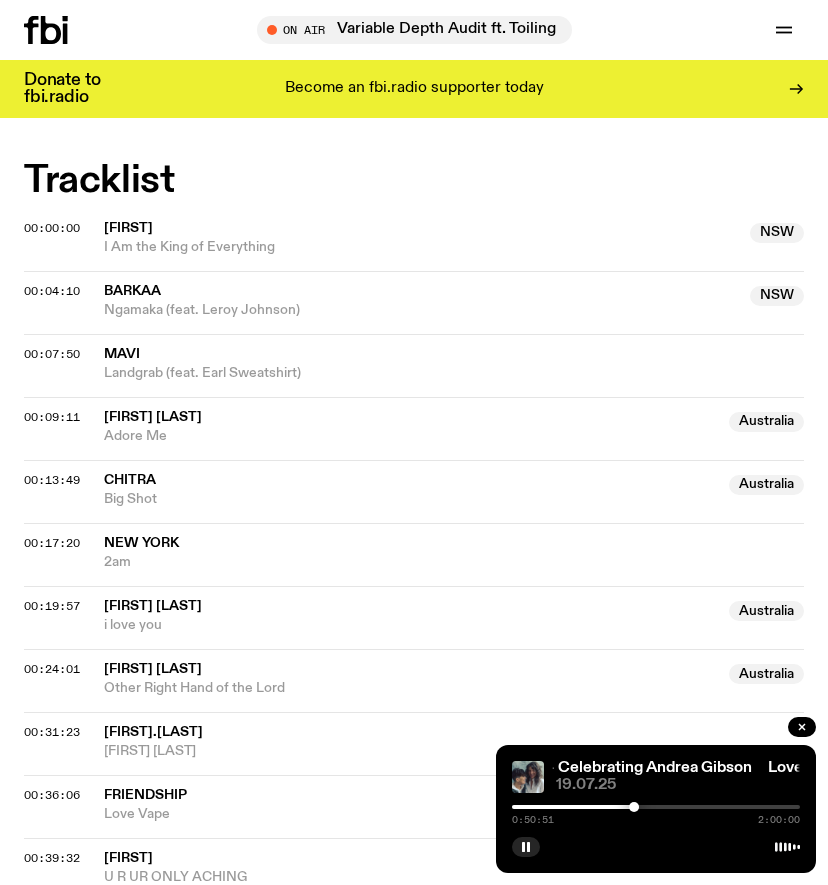 click at bounding box center (656, 807) 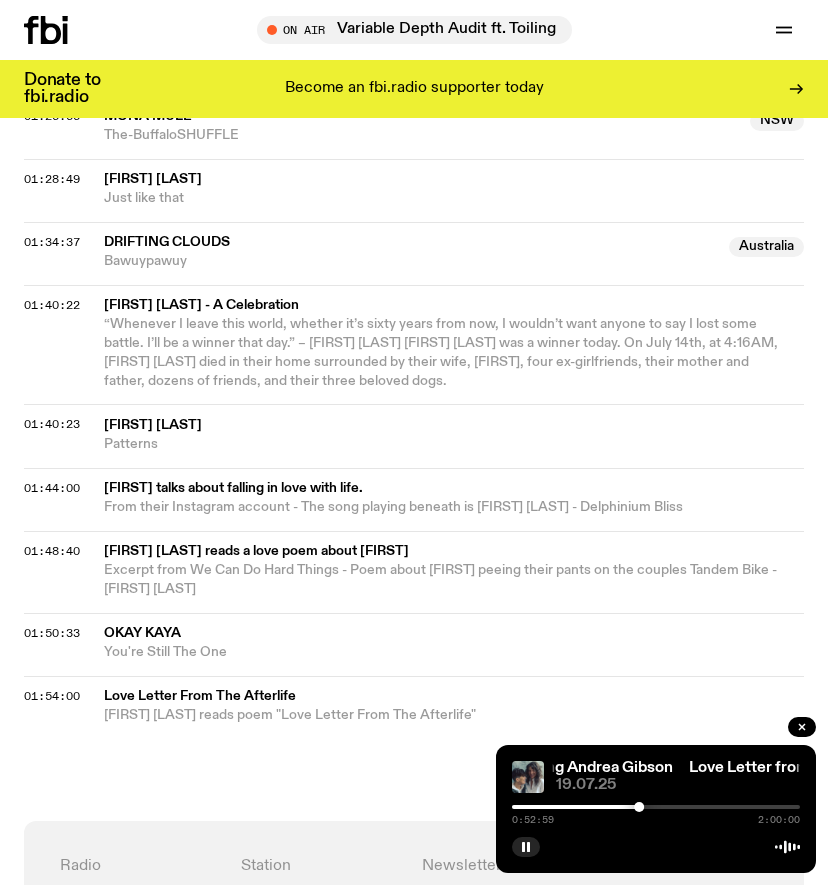 scroll, scrollTop: 2377, scrollLeft: 0, axis: vertical 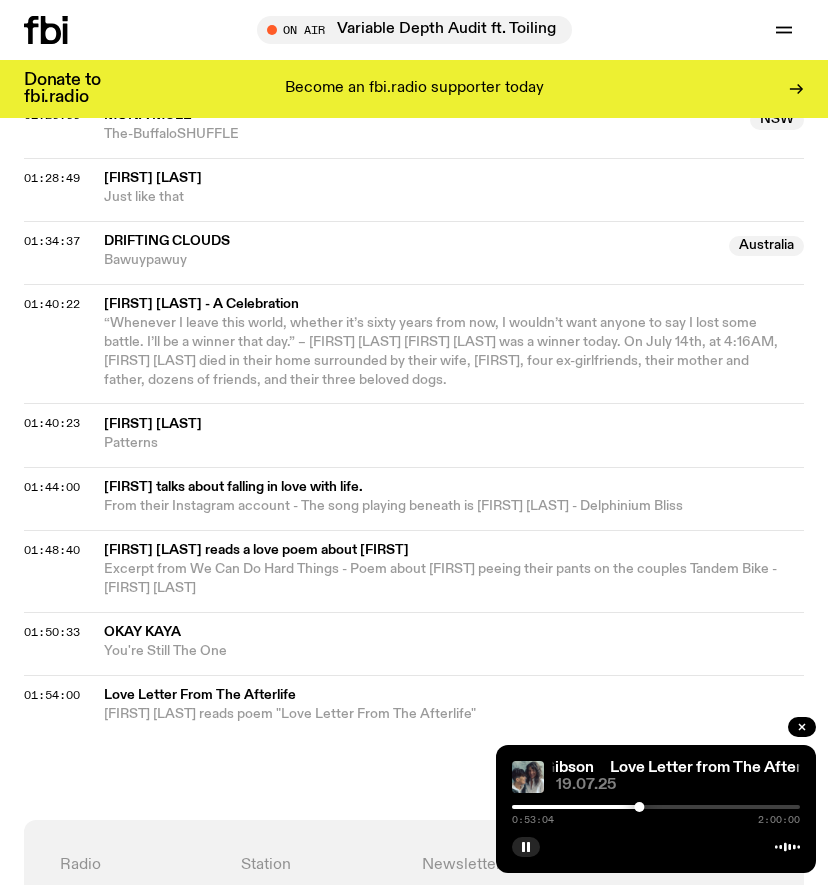 click at bounding box center [656, 807] 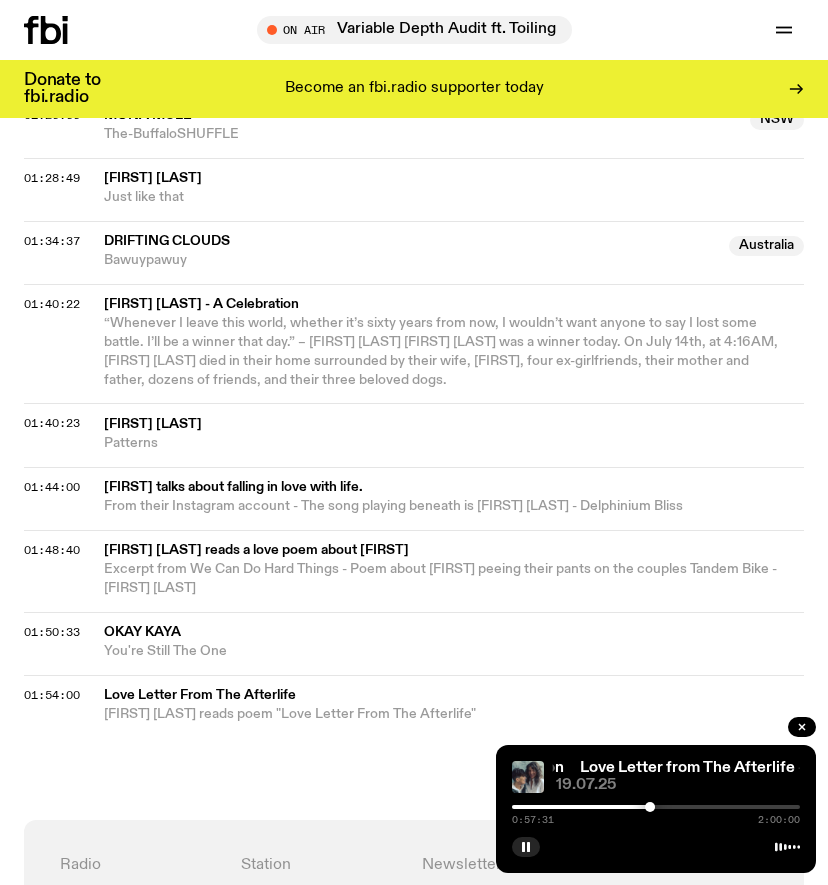 click at bounding box center (656, 807) 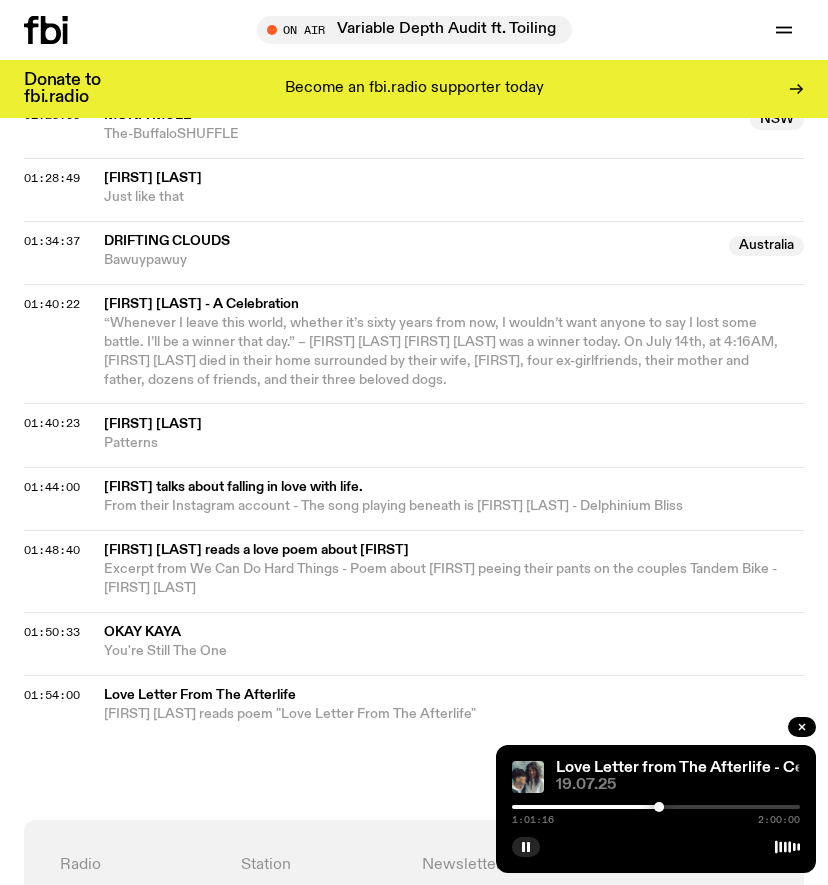 click at bounding box center [656, 807] 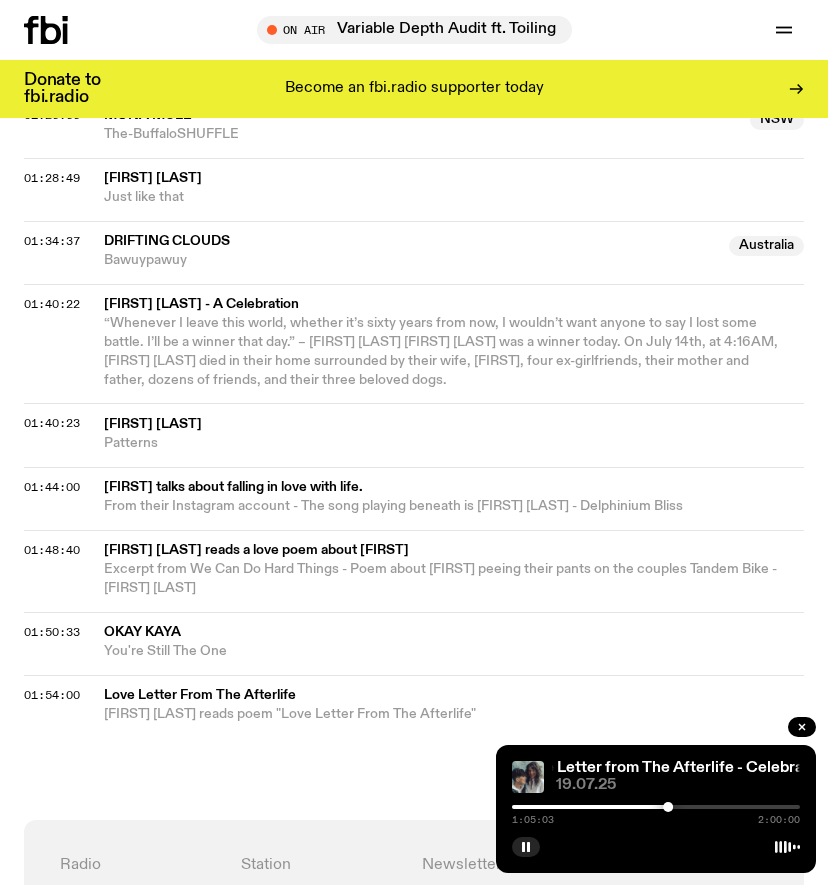 click at bounding box center (656, 807) 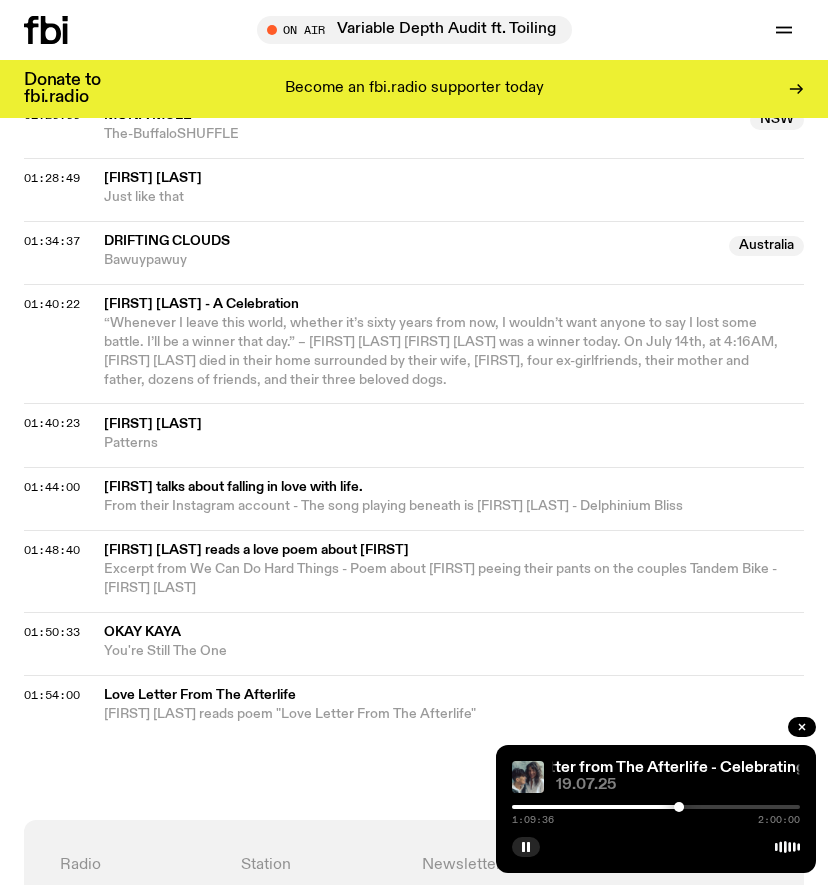 click at bounding box center [656, 807] 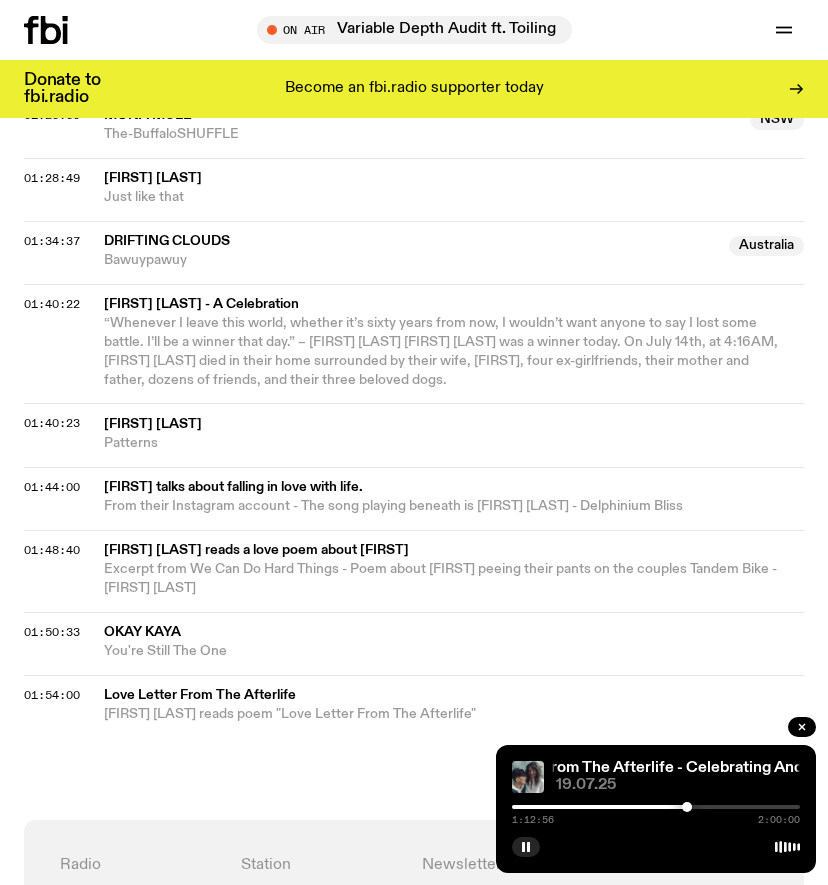 click at bounding box center [656, 807] 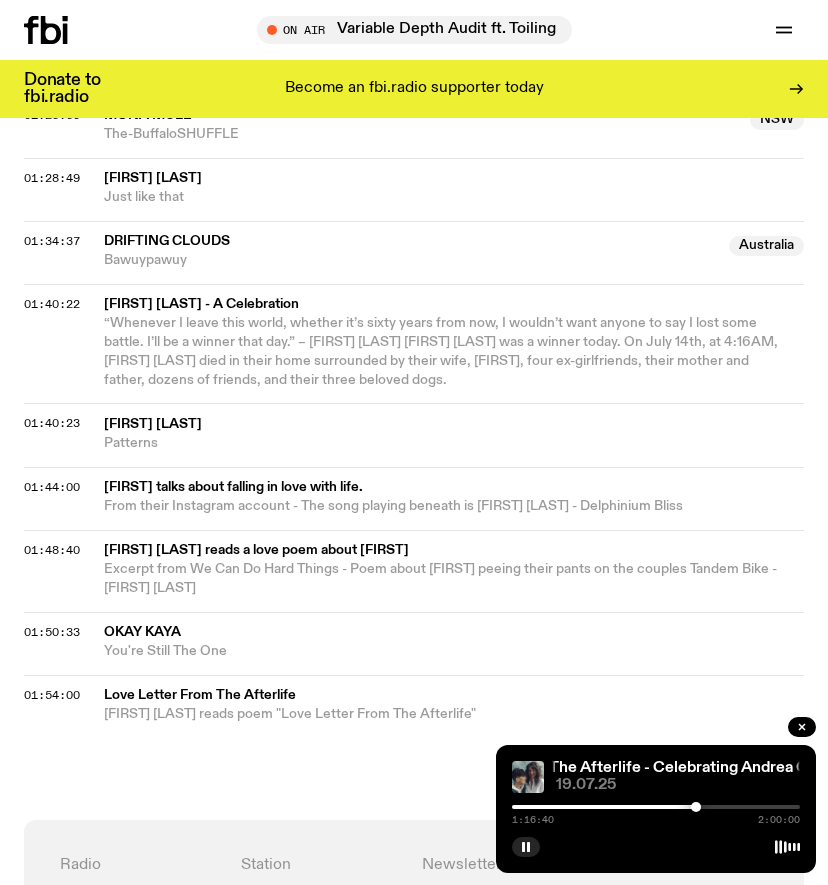 click at bounding box center [656, 807] 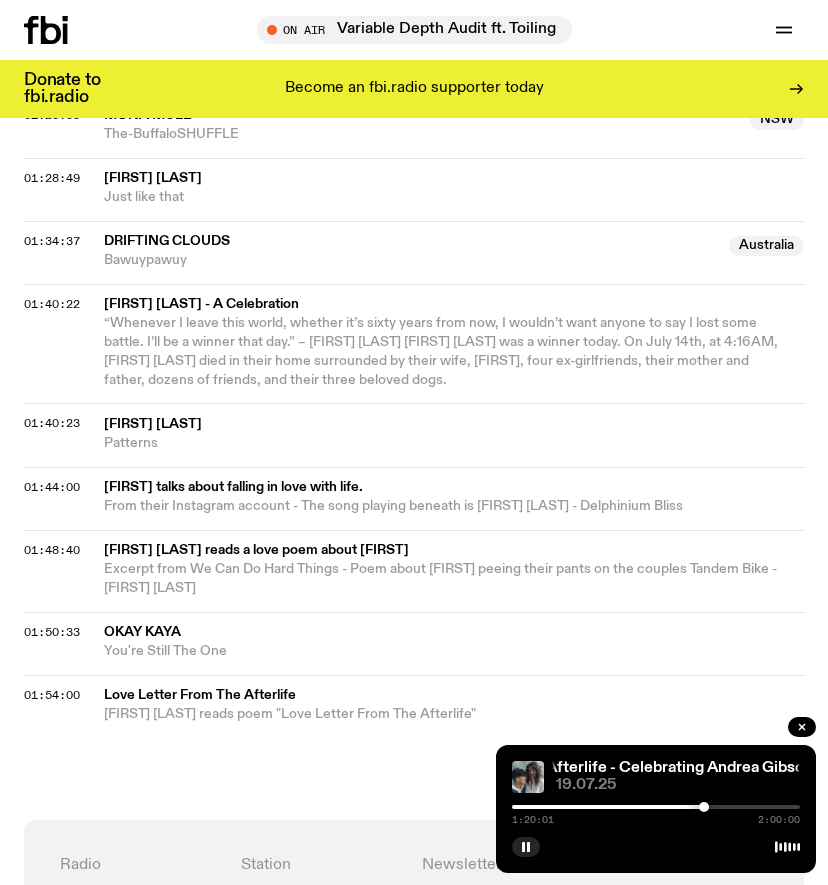 click at bounding box center [656, 807] 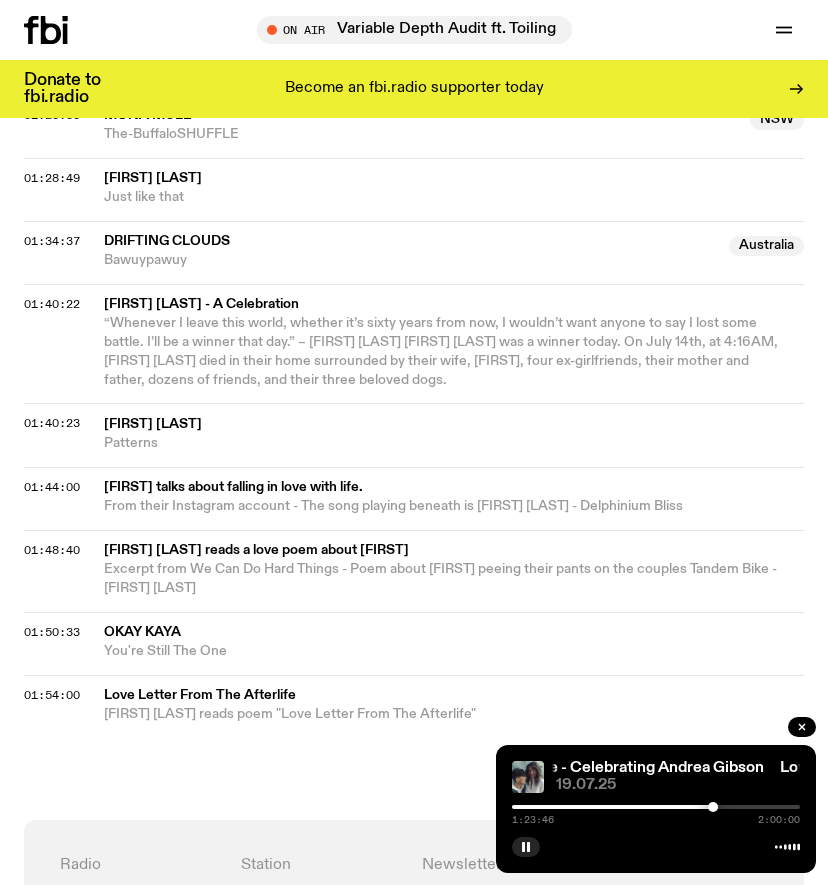 click at bounding box center (656, 807) 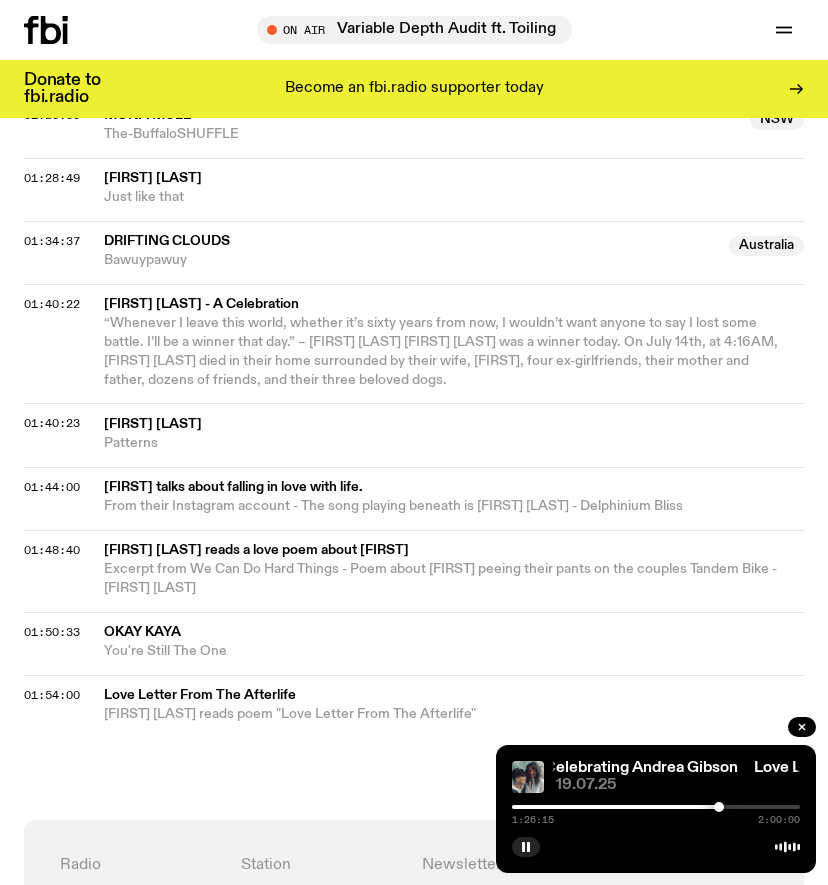click at bounding box center (656, 807) 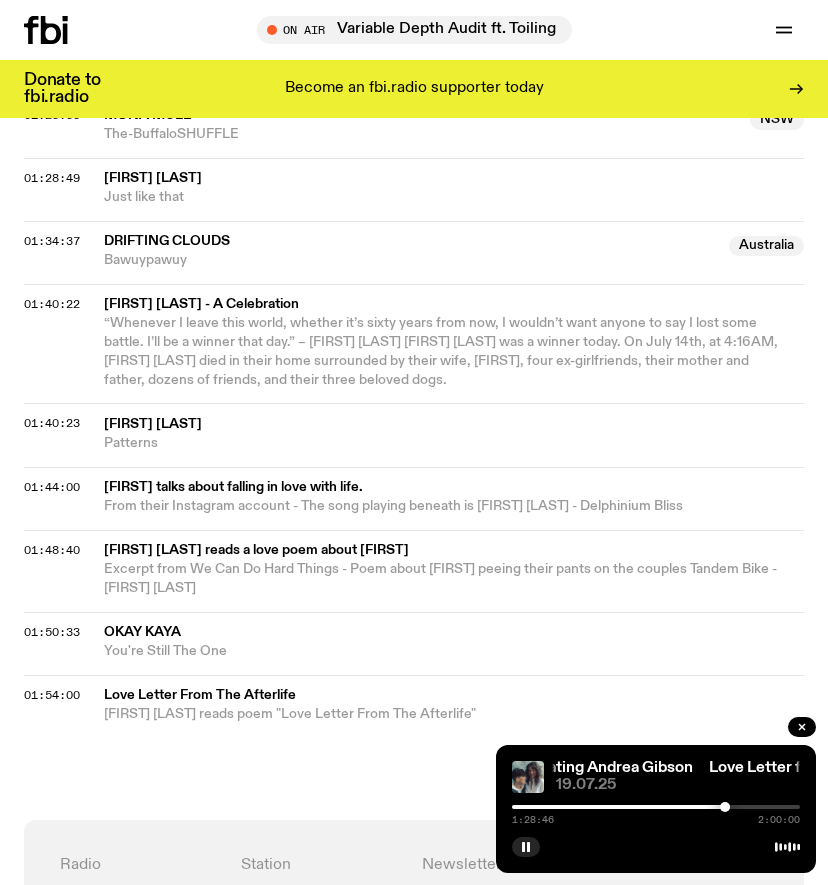 click at bounding box center [656, 807] 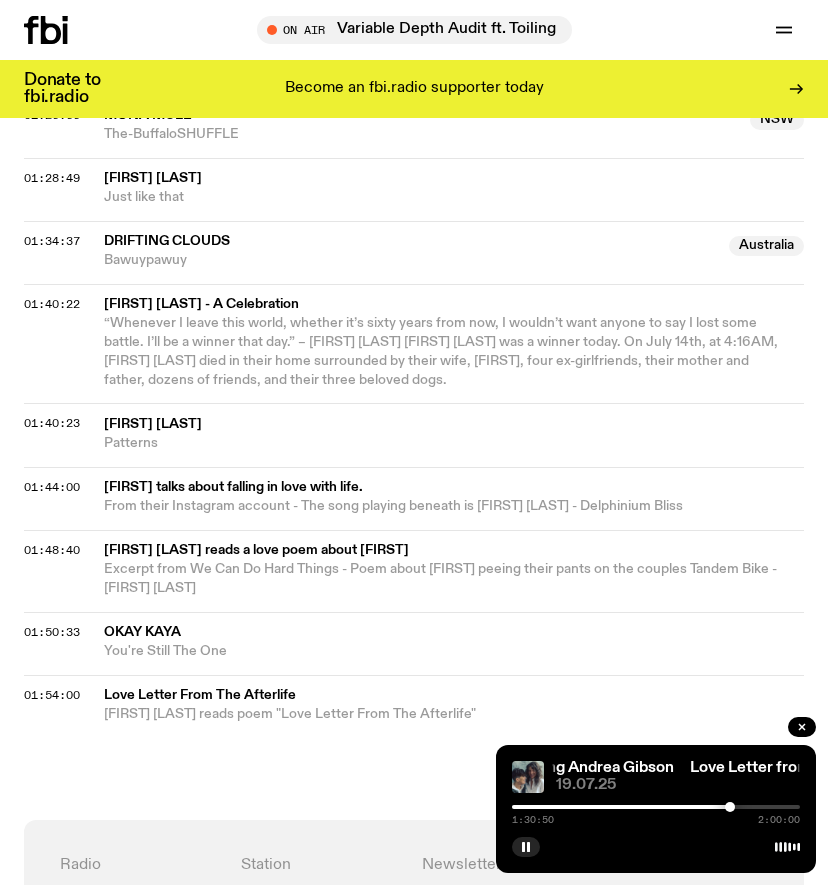 click at bounding box center (656, 807) 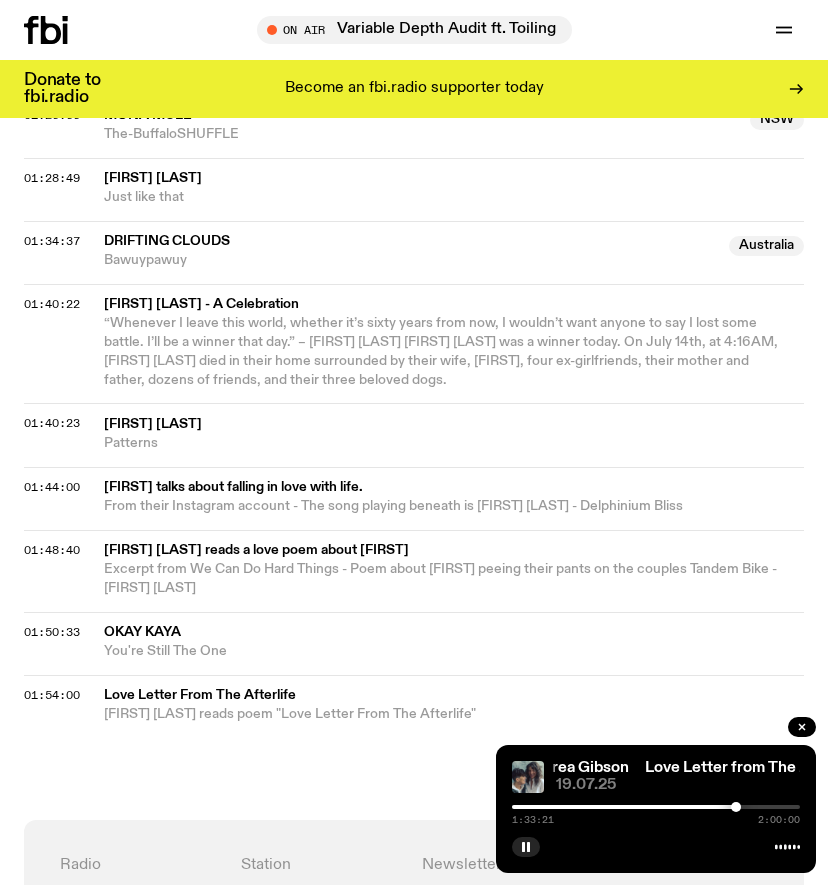 click at bounding box center [656, 807] 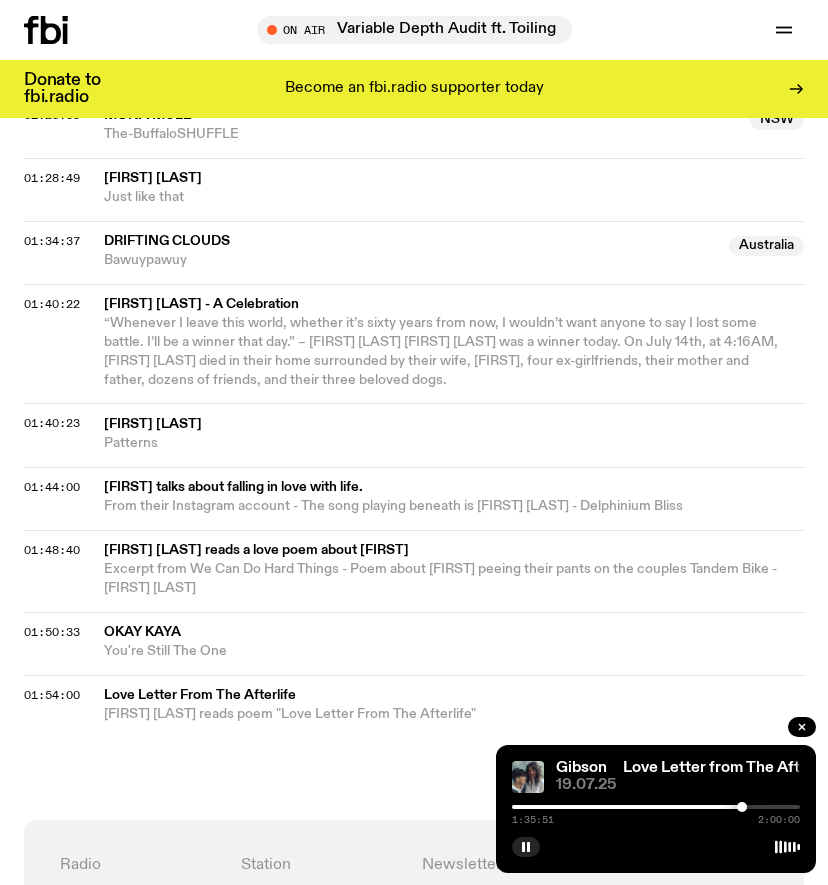 click at bounding box center (656, 807) 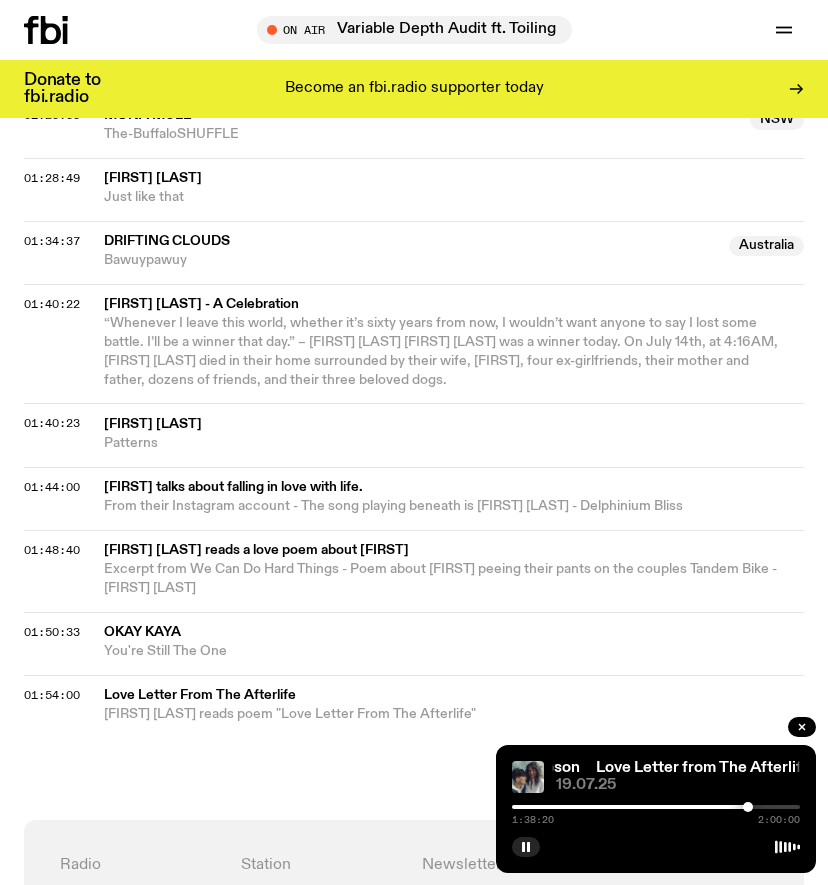 click at bounding box center [656, 807] 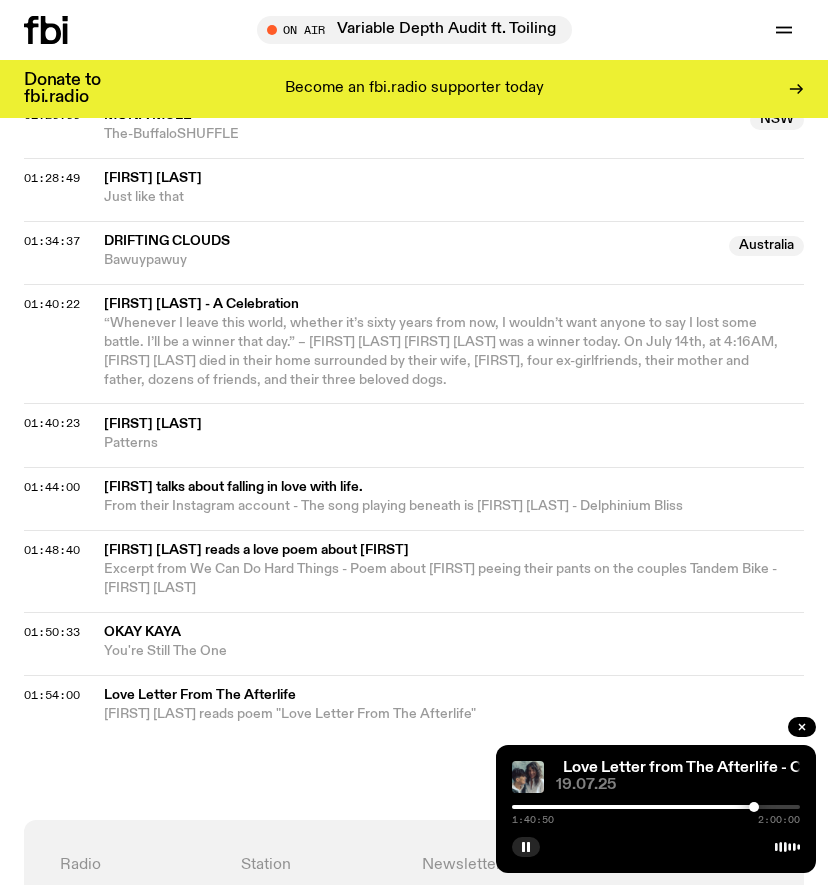 click at bounding box center [656, 807] 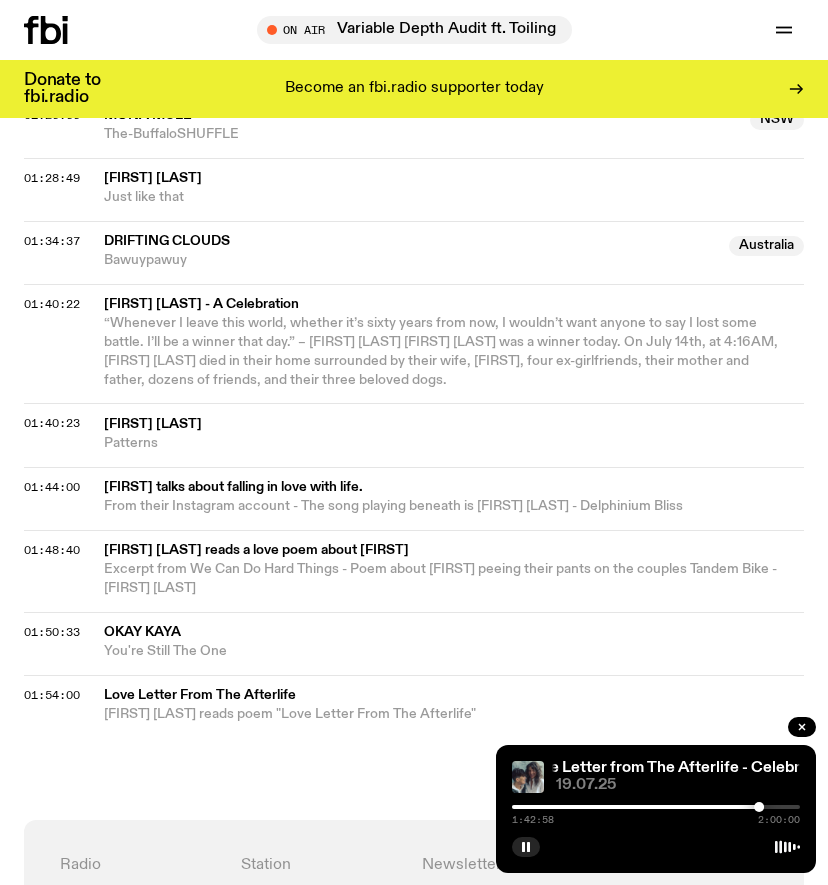 click at bounding box center [615, 807] 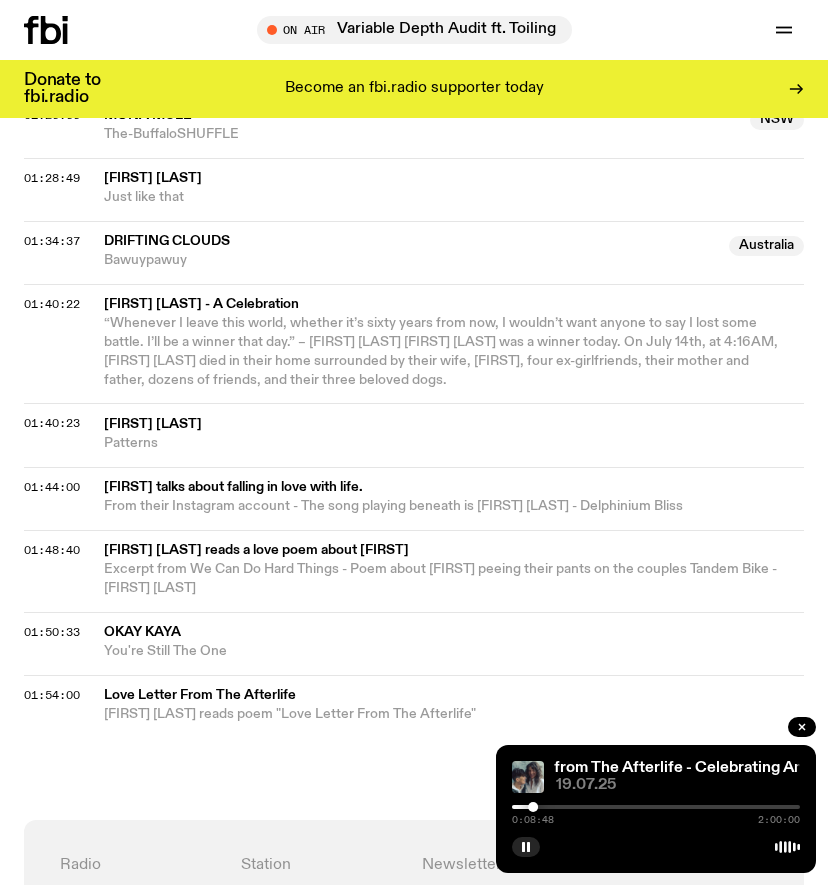 click at bounding box center [533, 807] 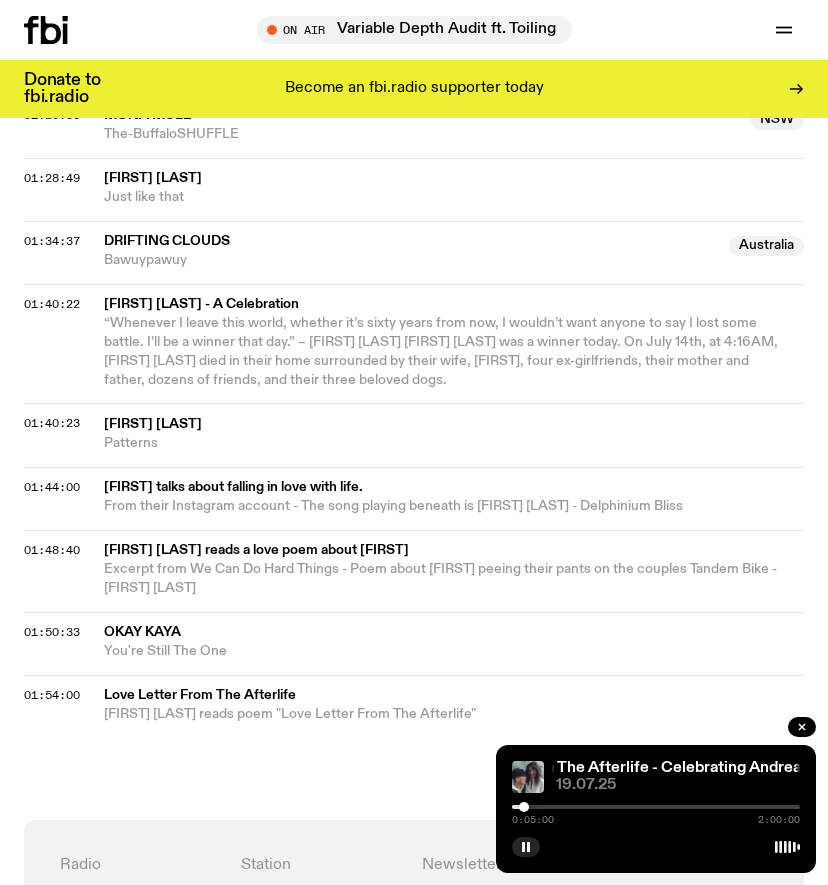 click at bounding box center [524, 807] 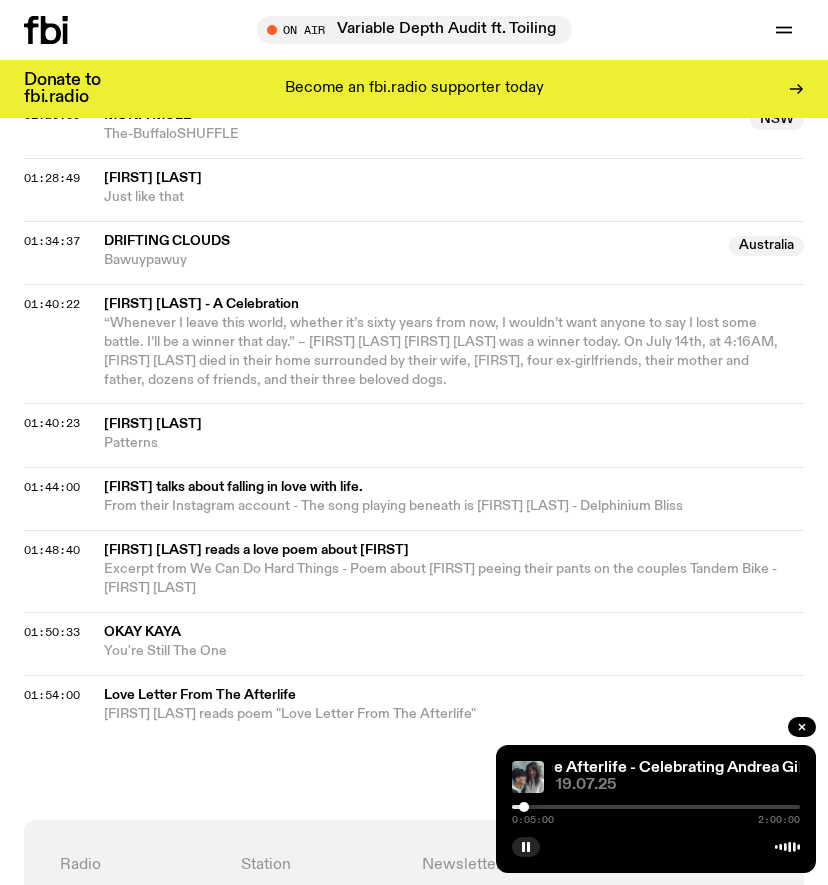 click at bounding box center [656, 807] 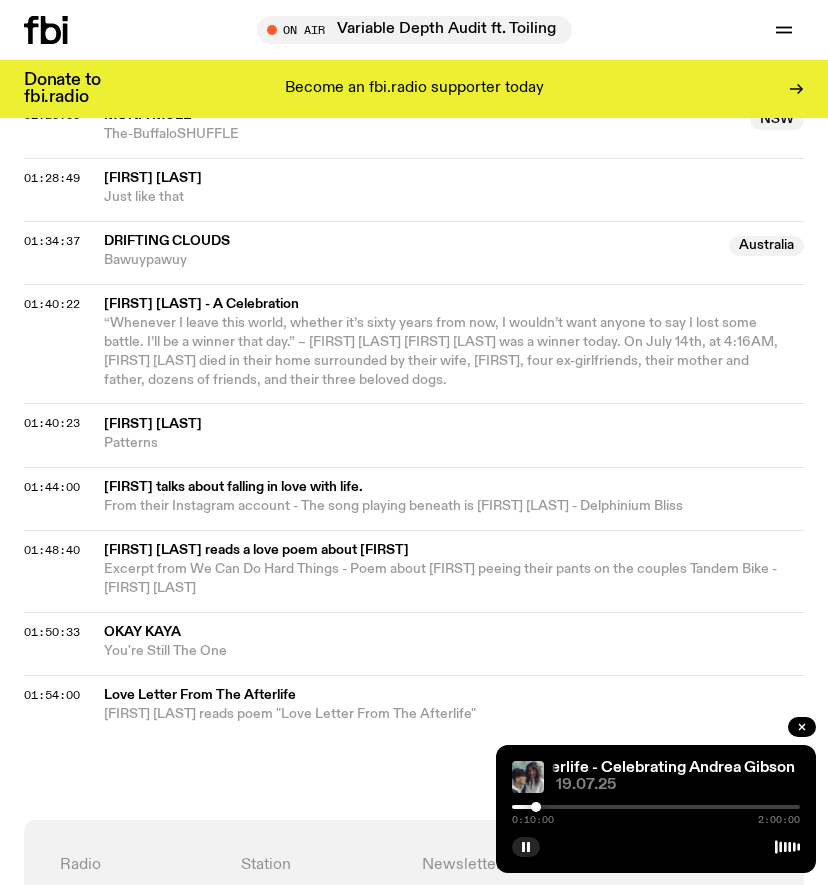 click at bounding box center [656, 807] 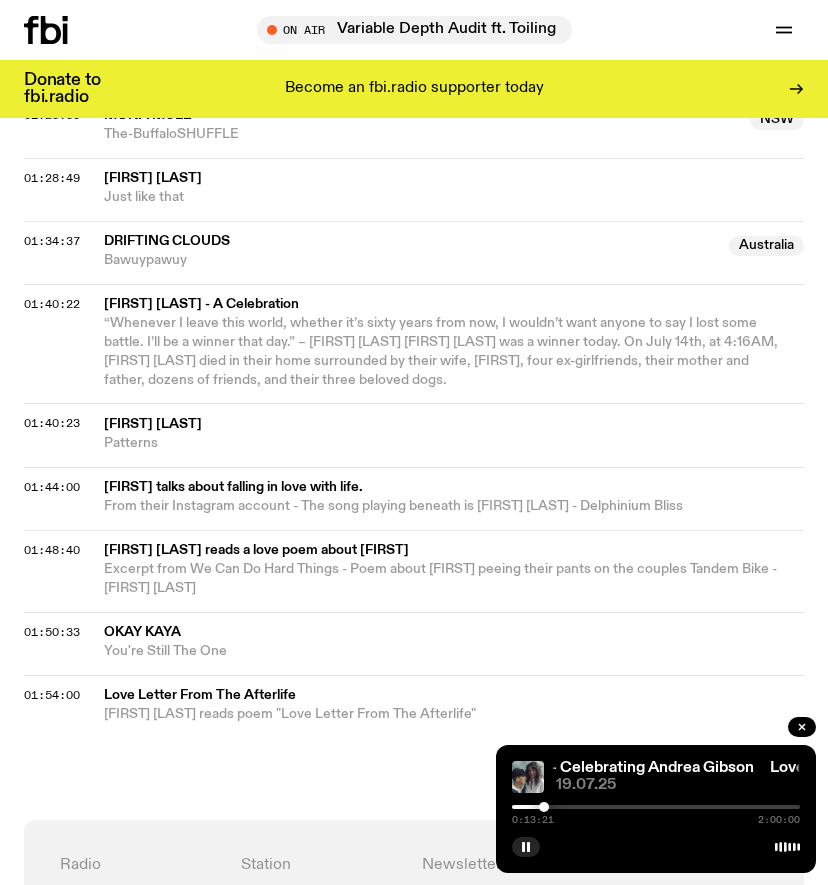 click at bounding box center (544, 807) 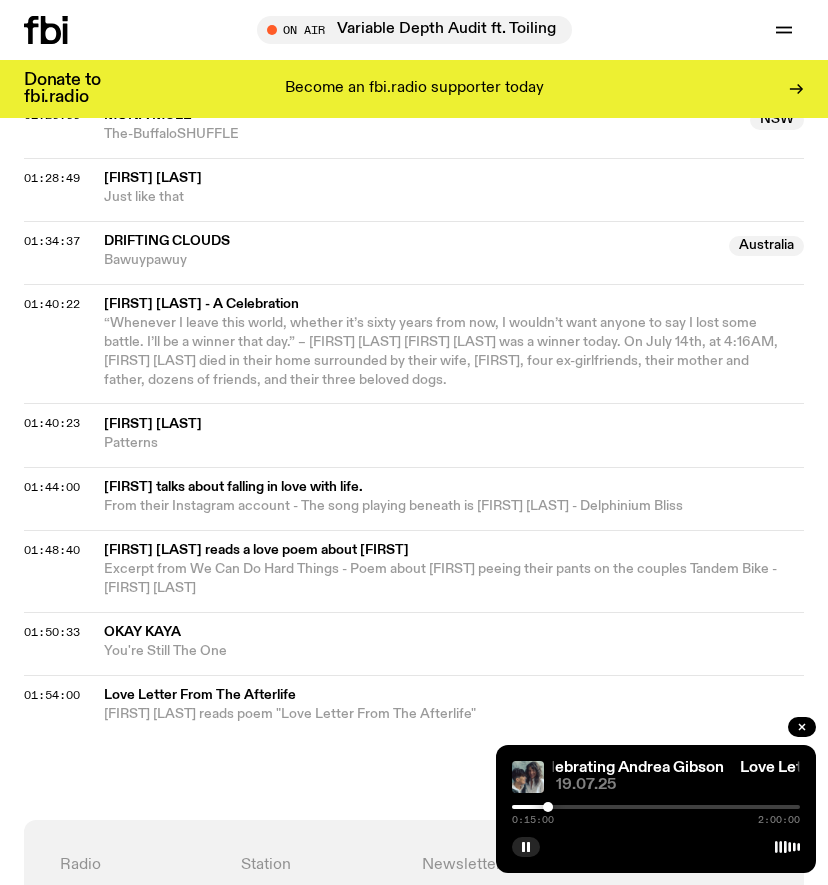 click at bounding box center [548, 807] 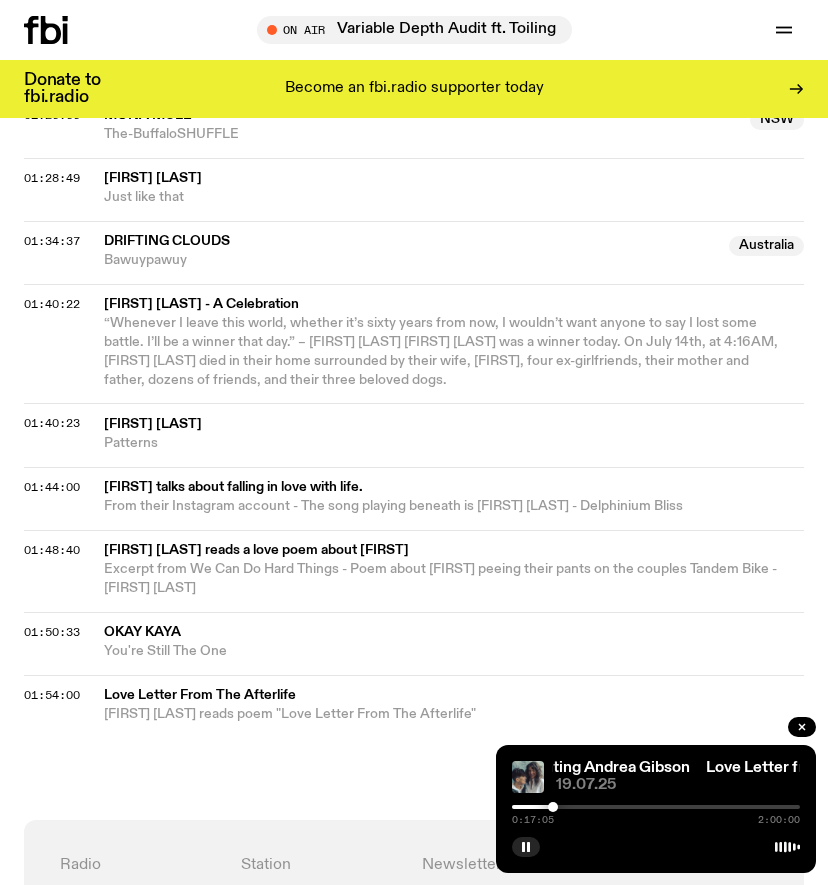 click at bounding box center (553, 807) 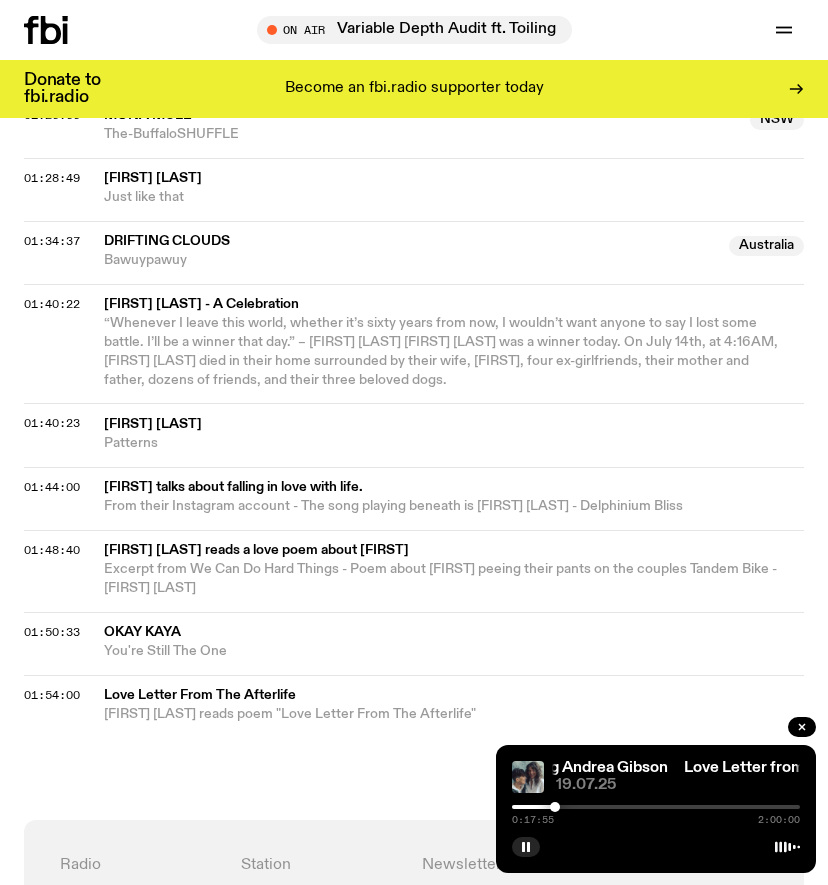 click at bounding box center [555, 807] 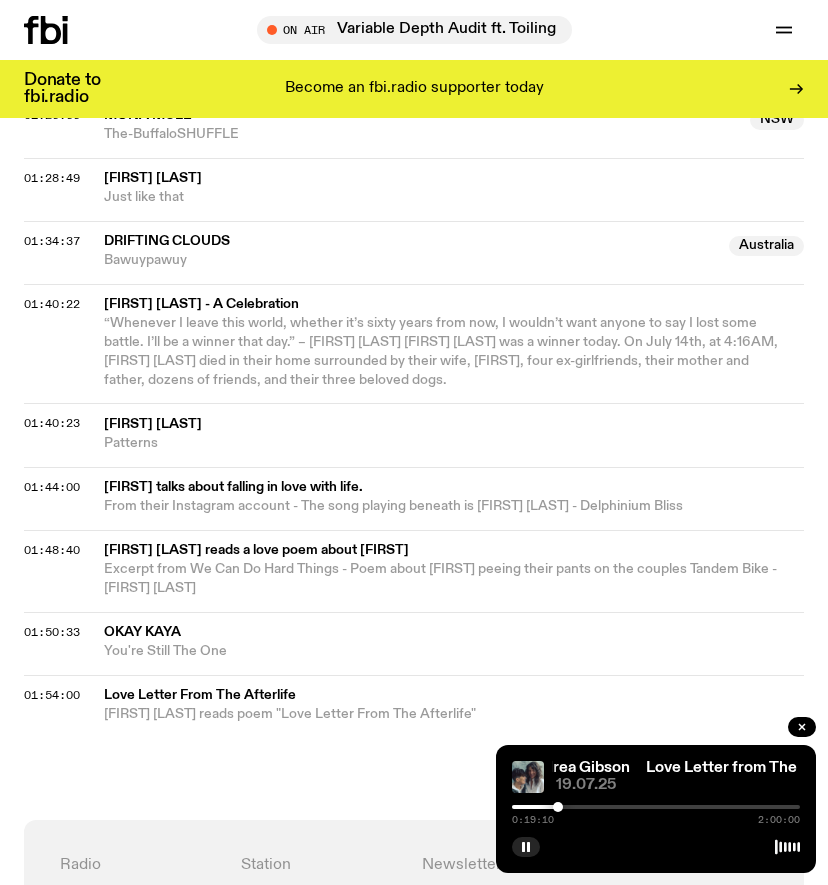 click at bounding box center [558, 807] 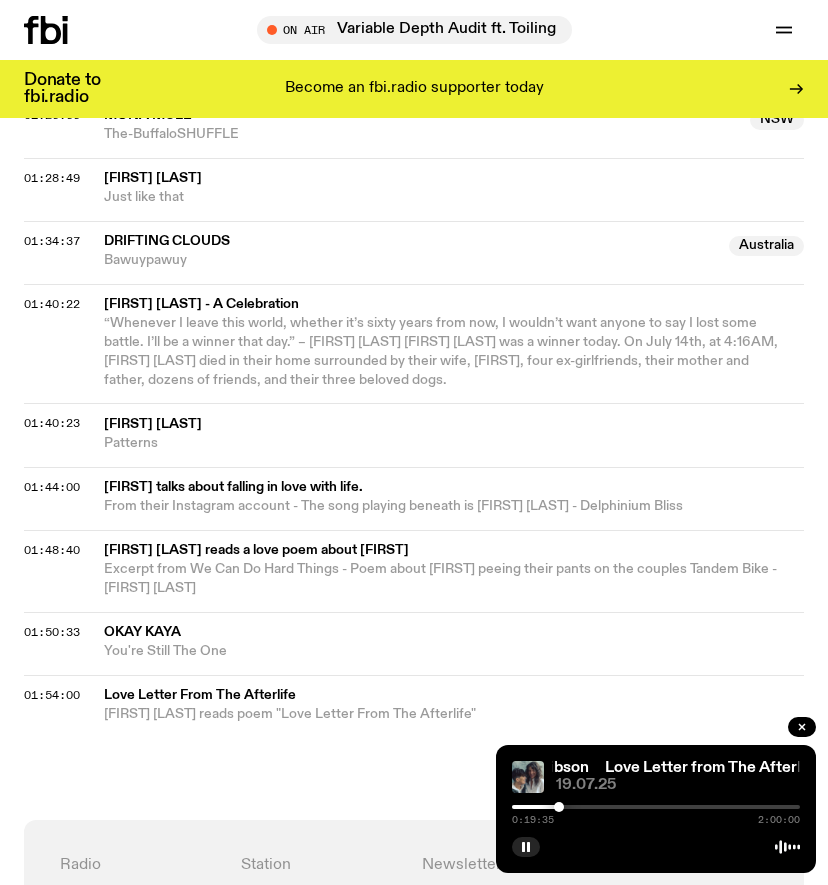 click at bounding box center (559, 807) 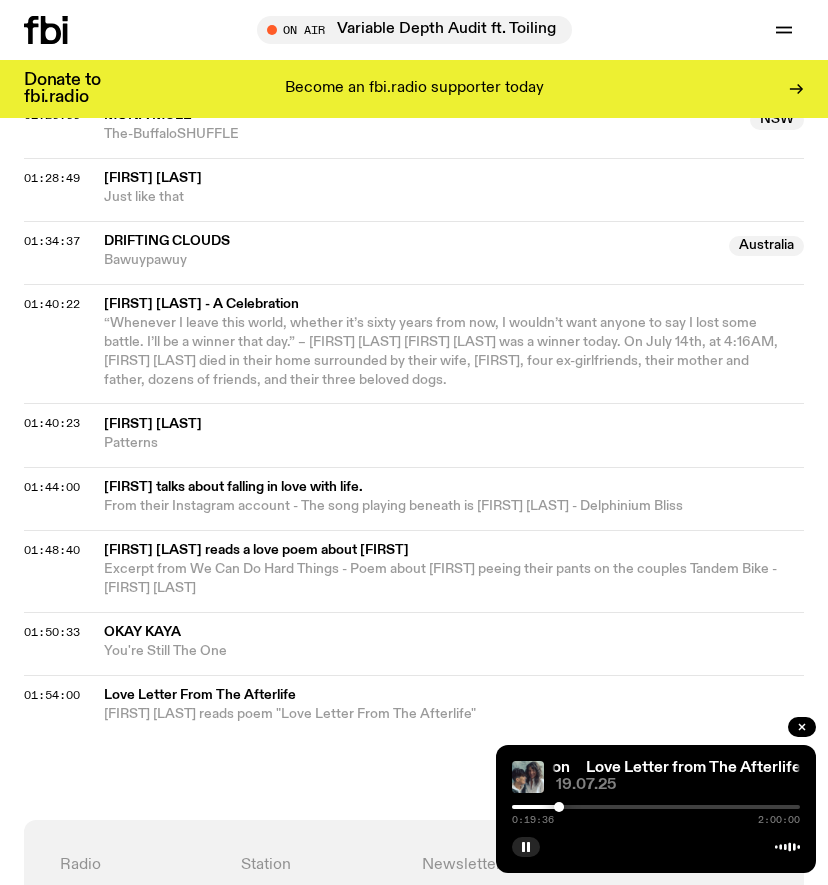 click at bounding box center [559, 807] 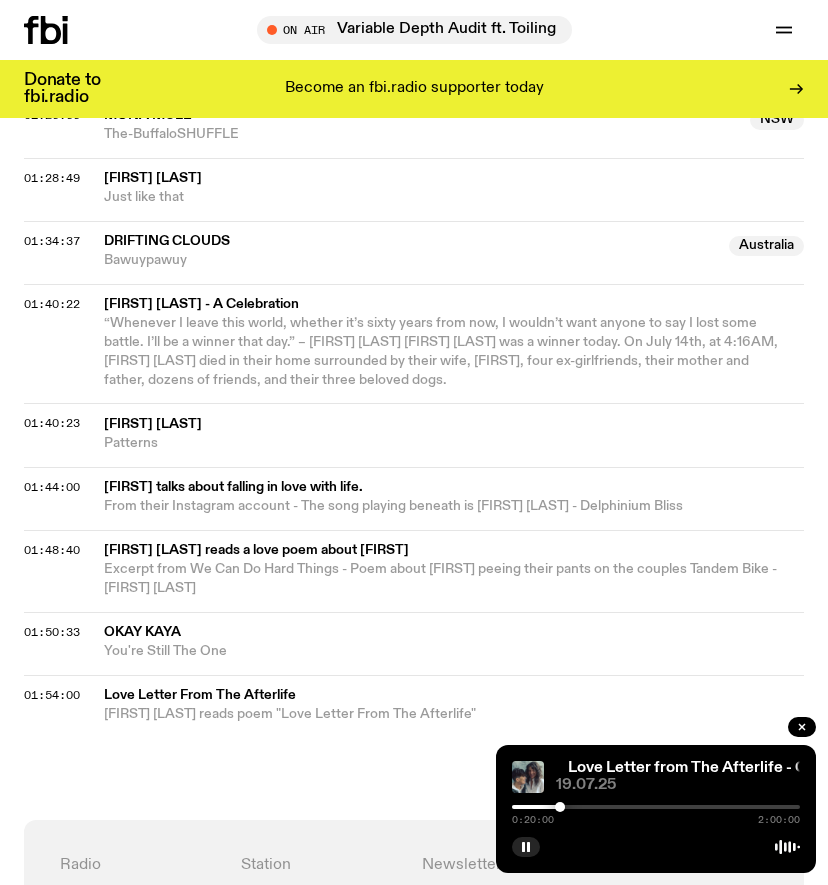 click at bounding box center [560, 807] 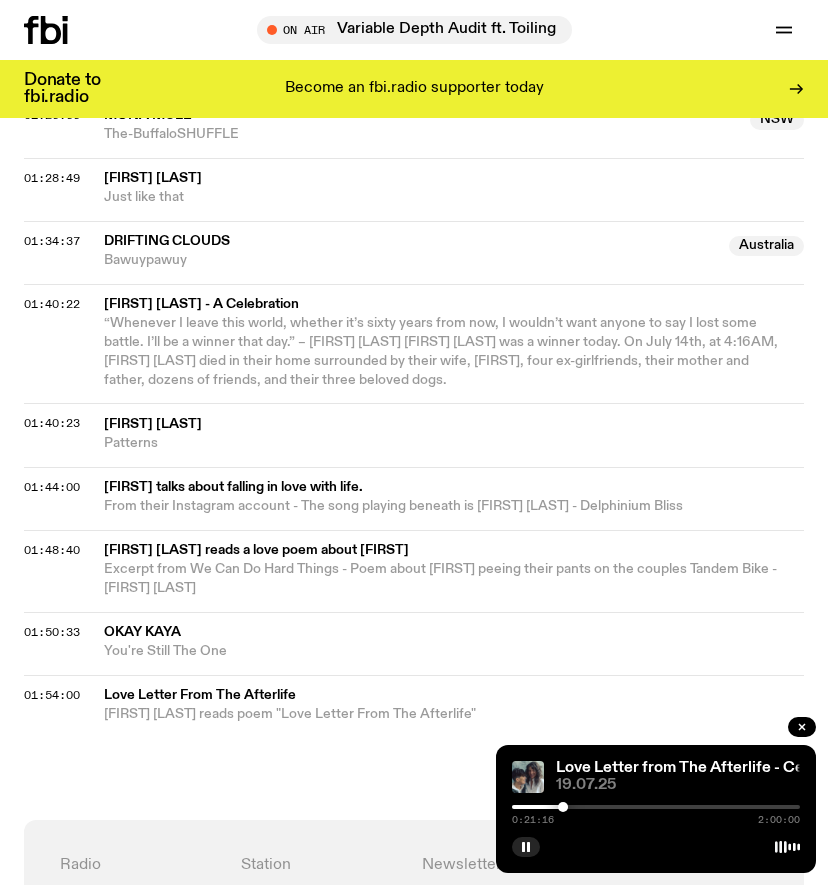 click at bounding box center [563, 807] 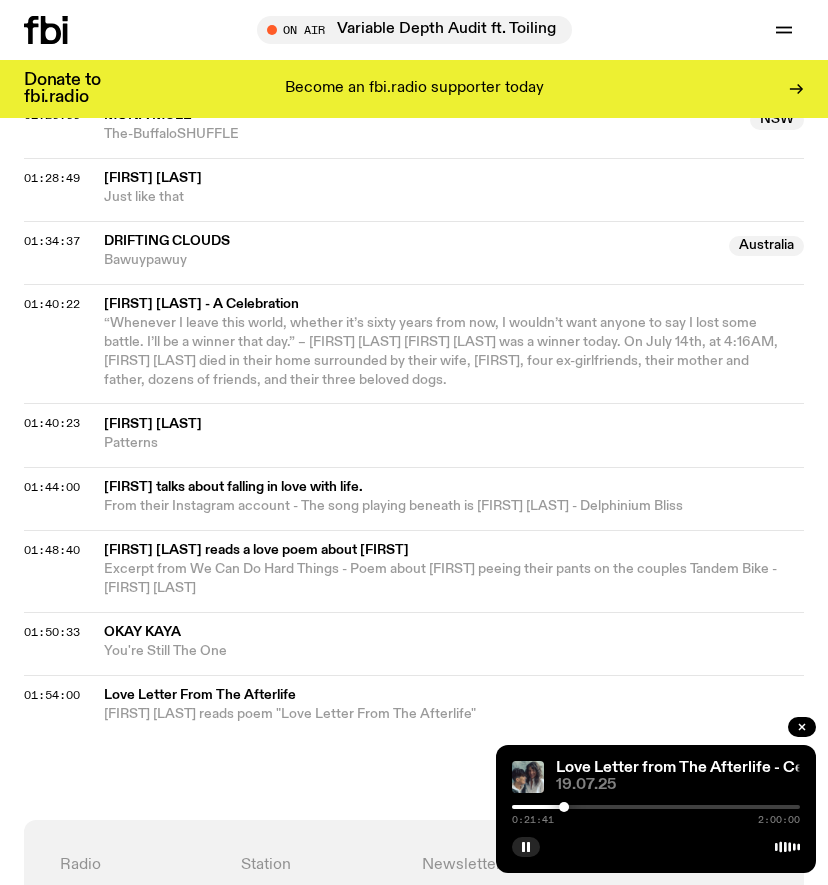 click at bounding box center (564, 807) 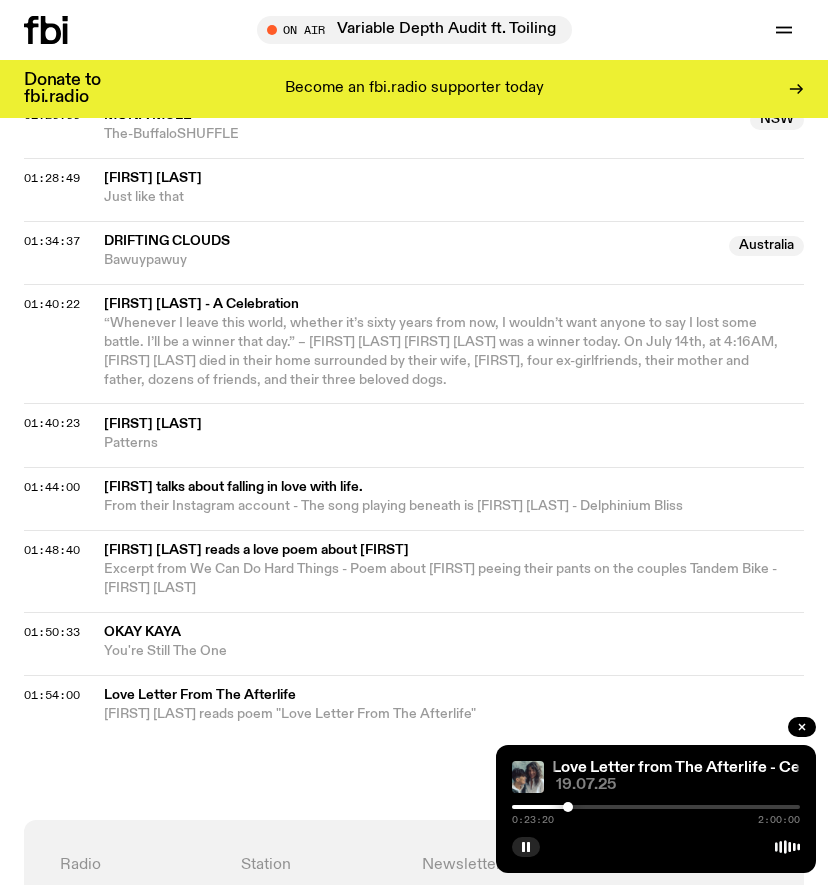 click at bounding box center (568, 807) 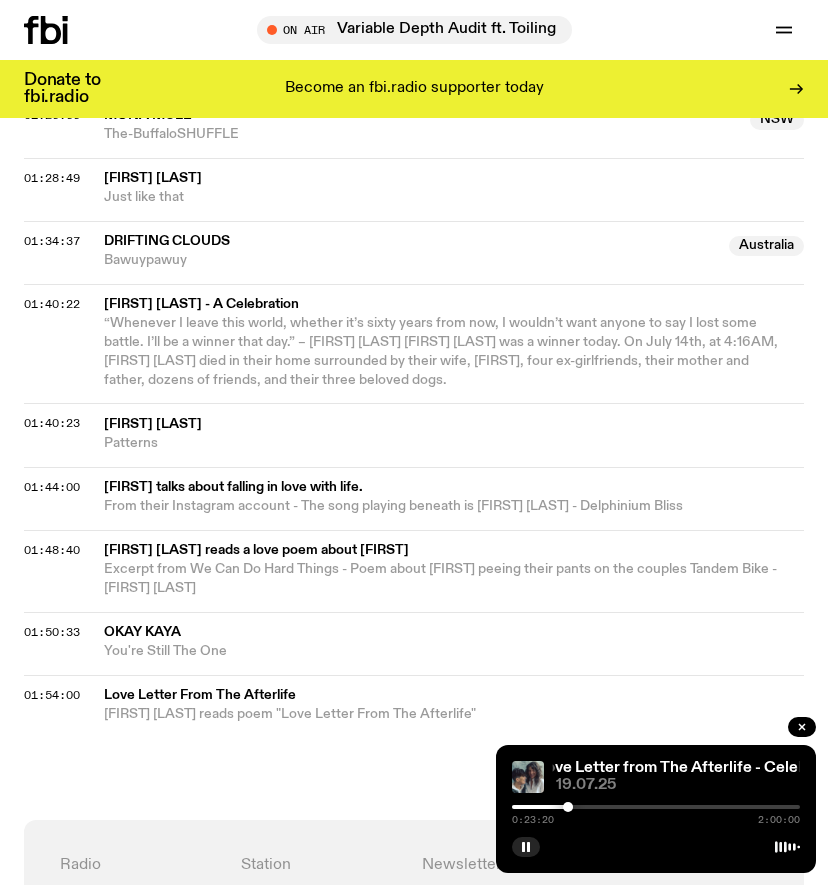click at bounding box center (568, 807) 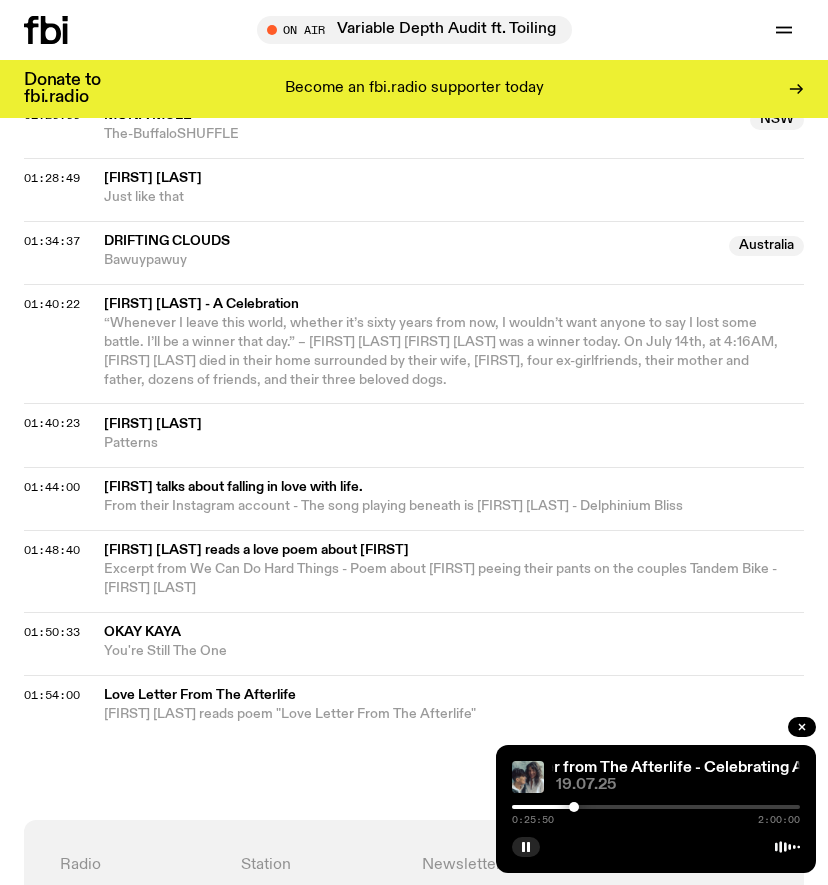 click at bounding box center [574, 807] 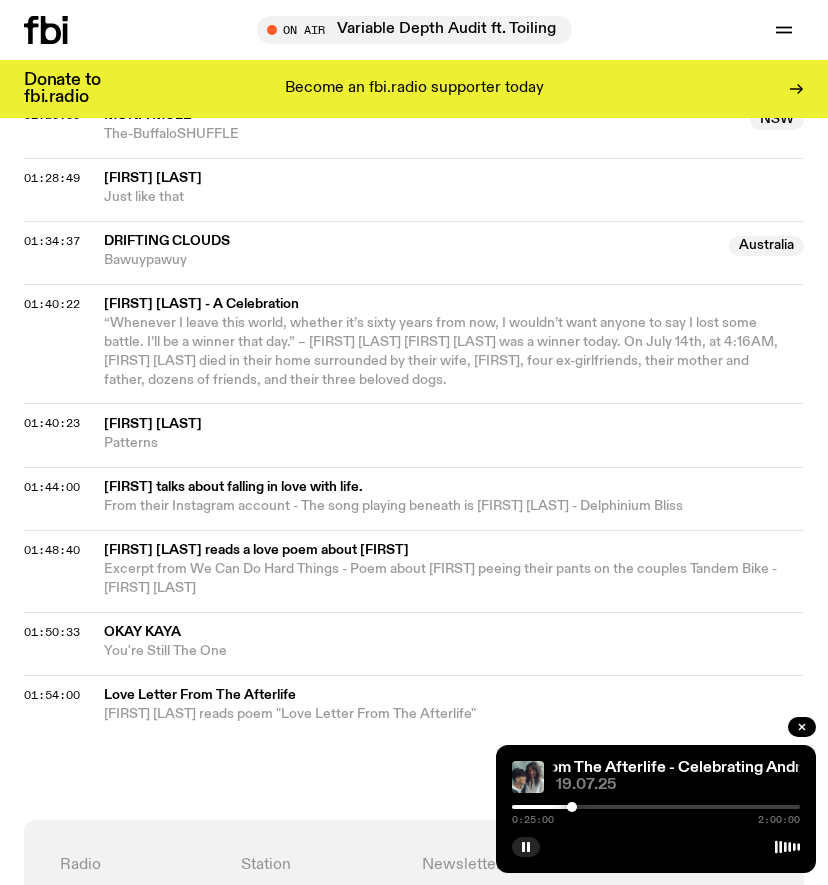 click at bounding box center (572, 807) 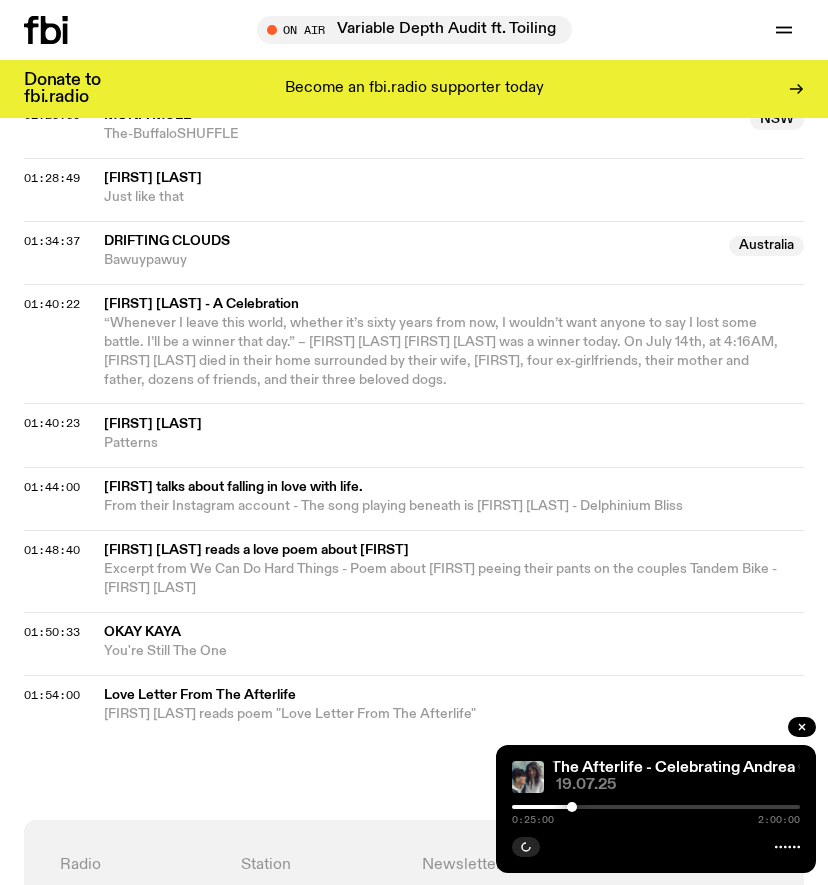 click at bounding box center [656, 807] 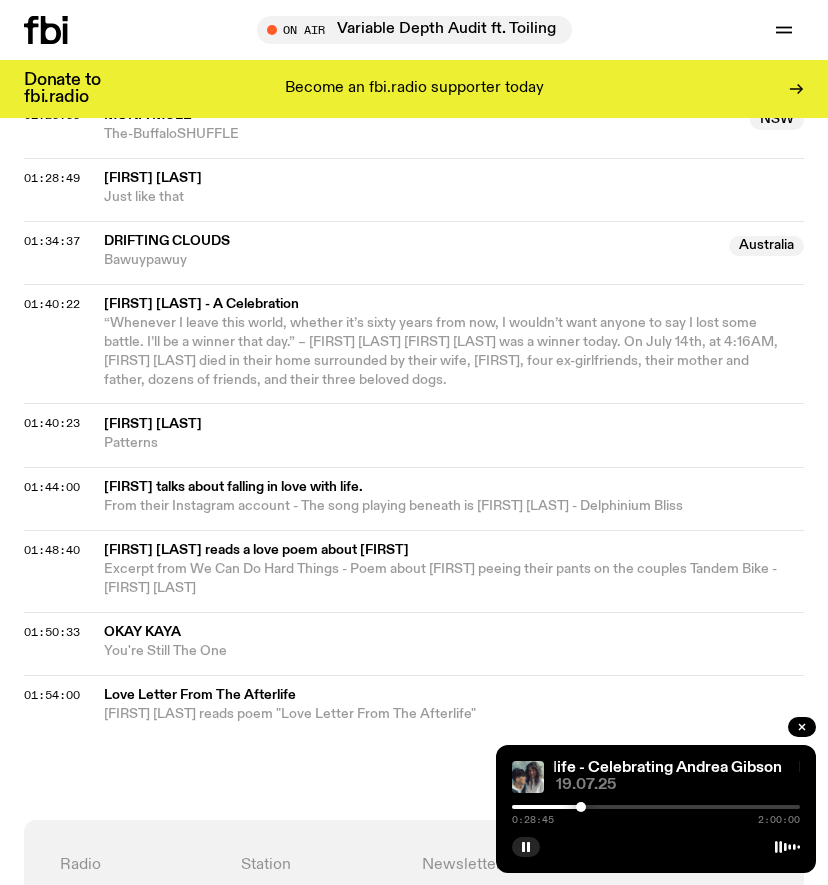click at bounding box center (581, 807) 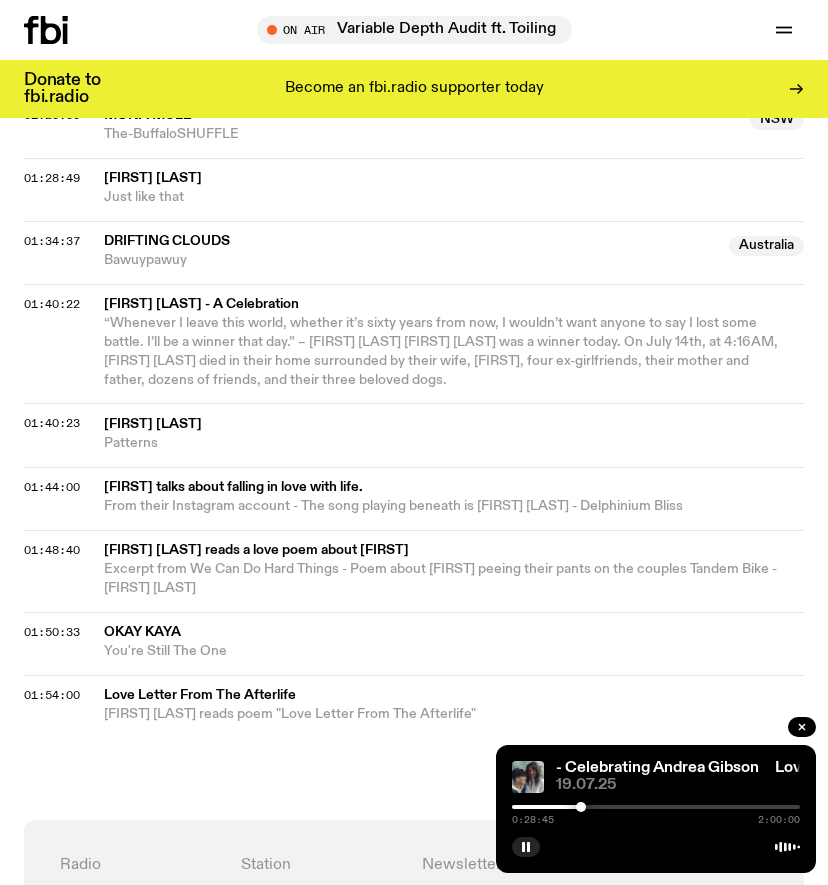 click at bounding box center (581, 807) 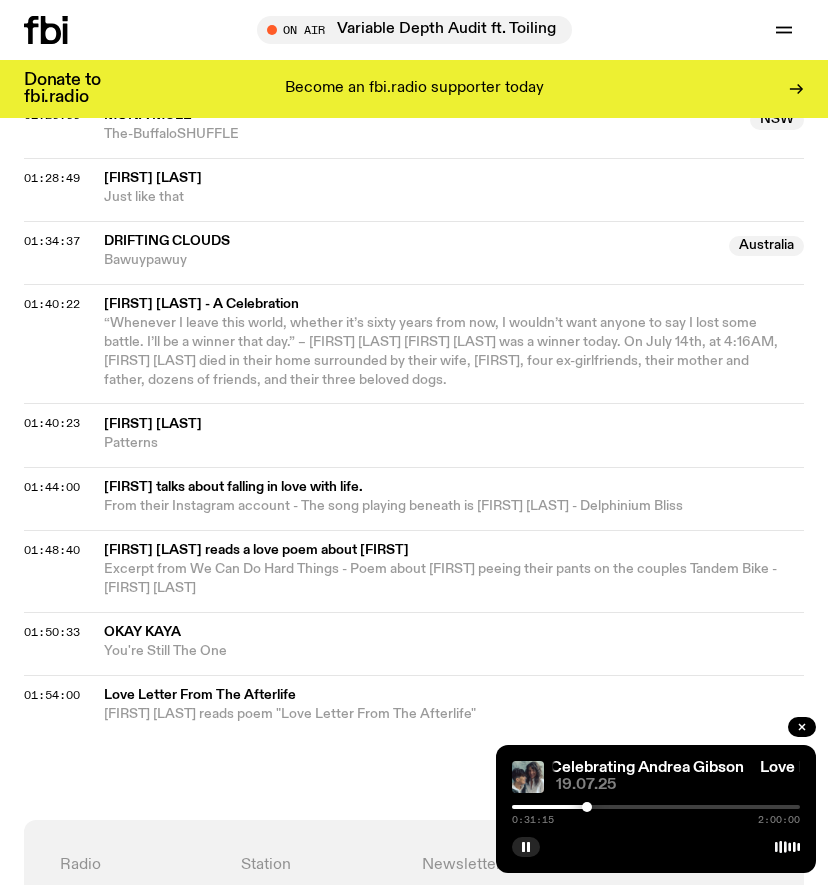 click at bounding box center (587, 807) 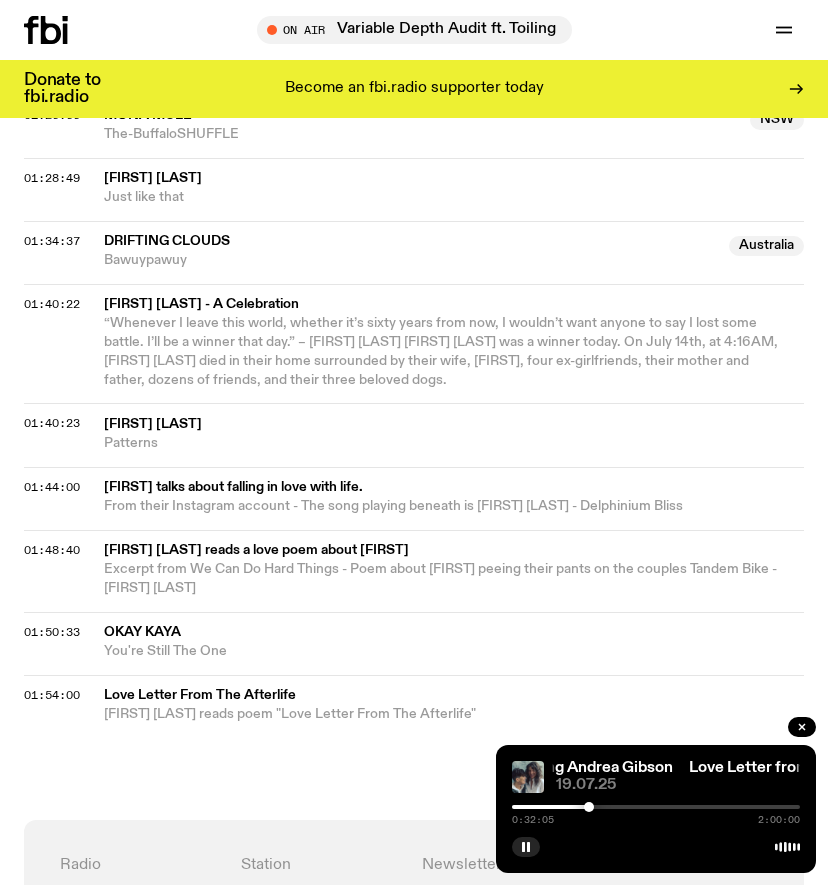 click at bounding box center (589, 807) 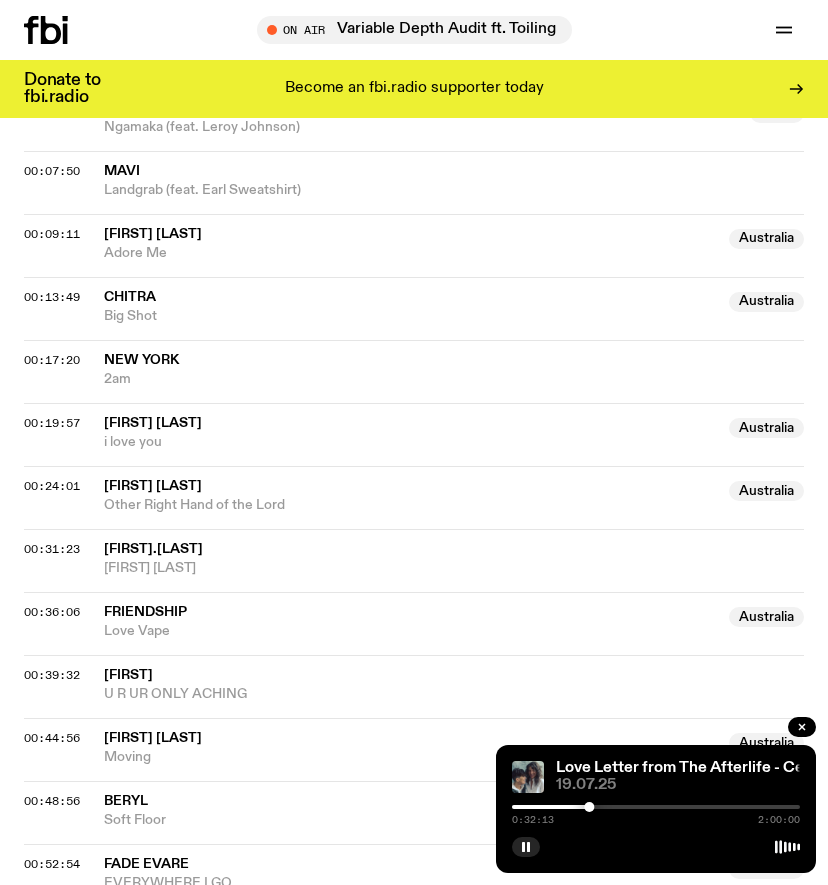 scroll, scrollTop: 1233, scrollLeft: 0, axis: vertical 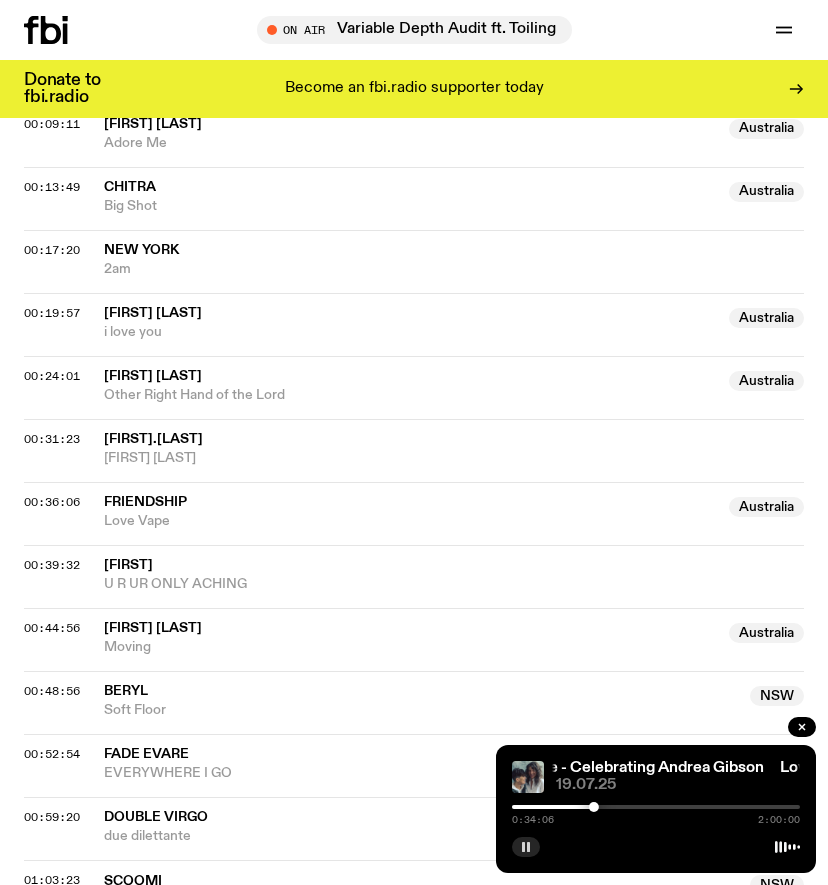 click at bounding box center (526, 847) 